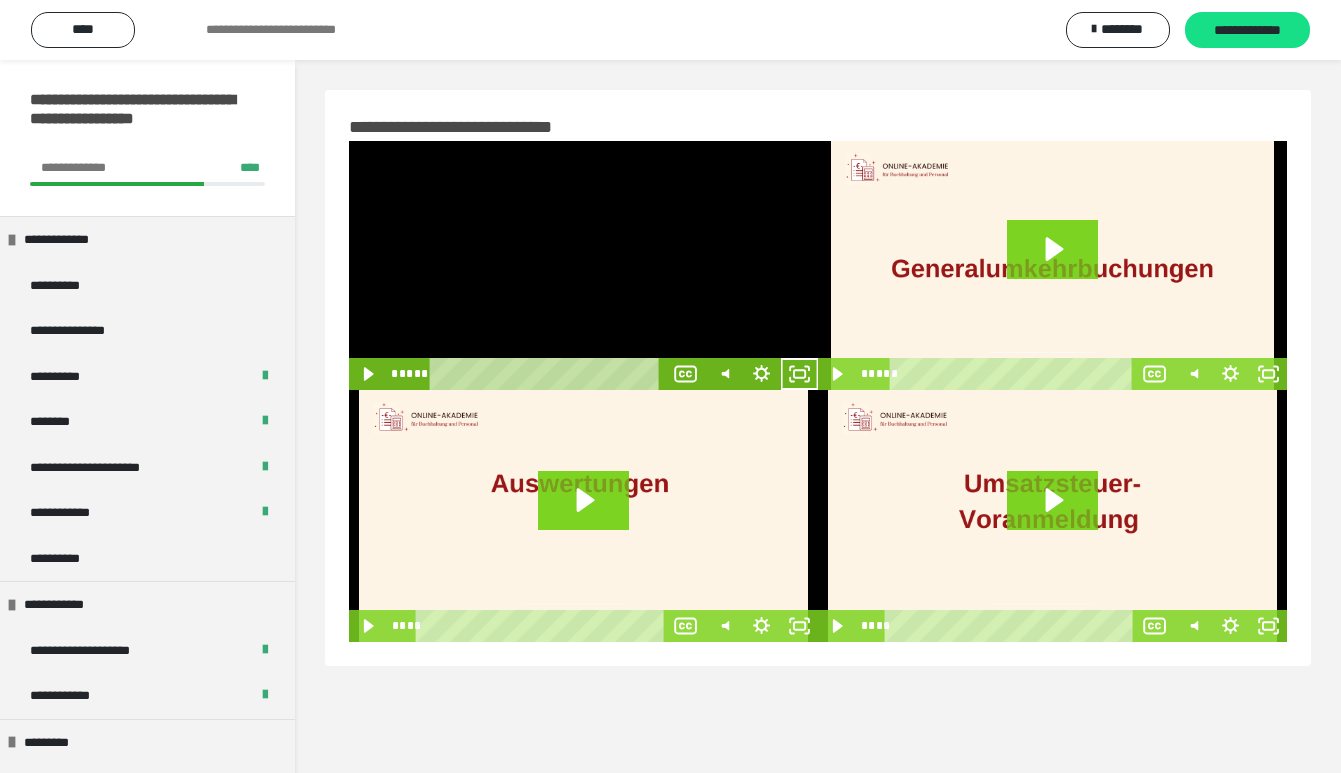 scroll, scrollTop: 0, scrollLeft: 0, axis: both 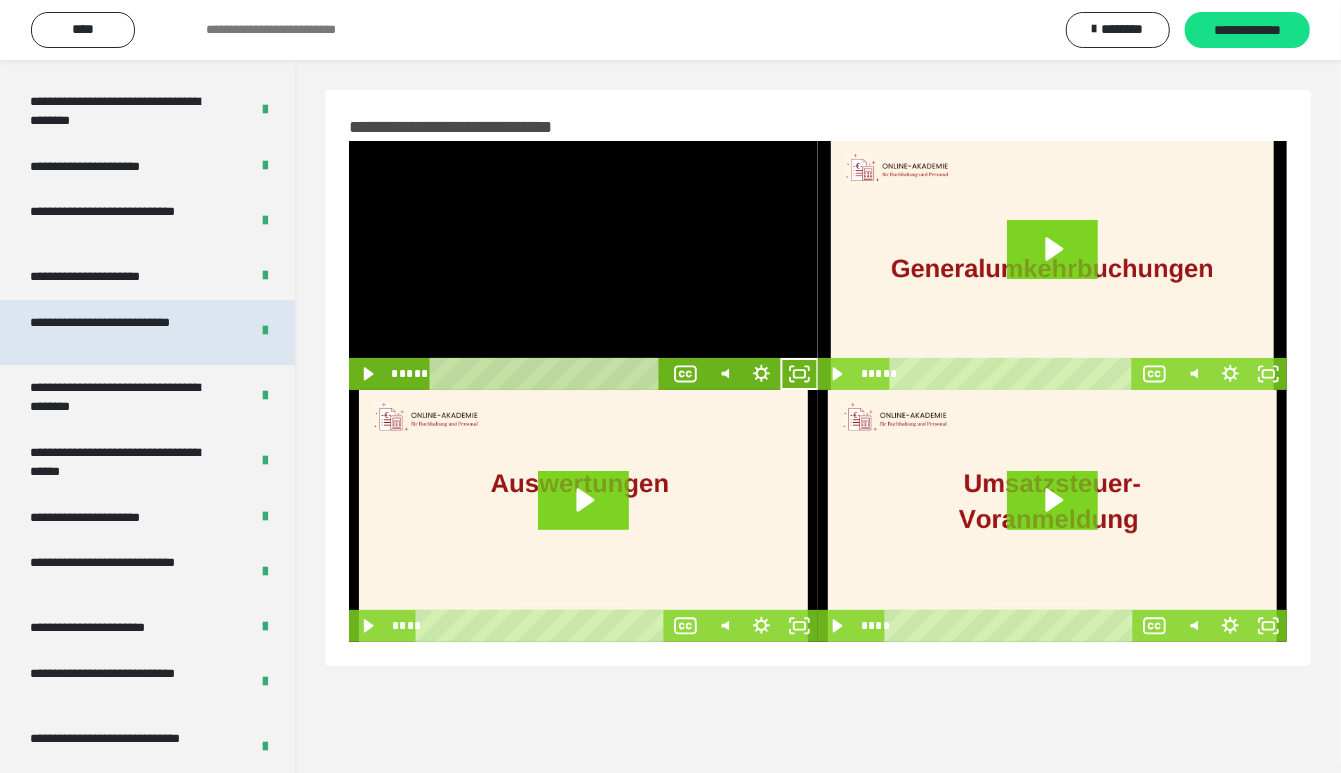 click on "**********" at bounding box center (123, 332) 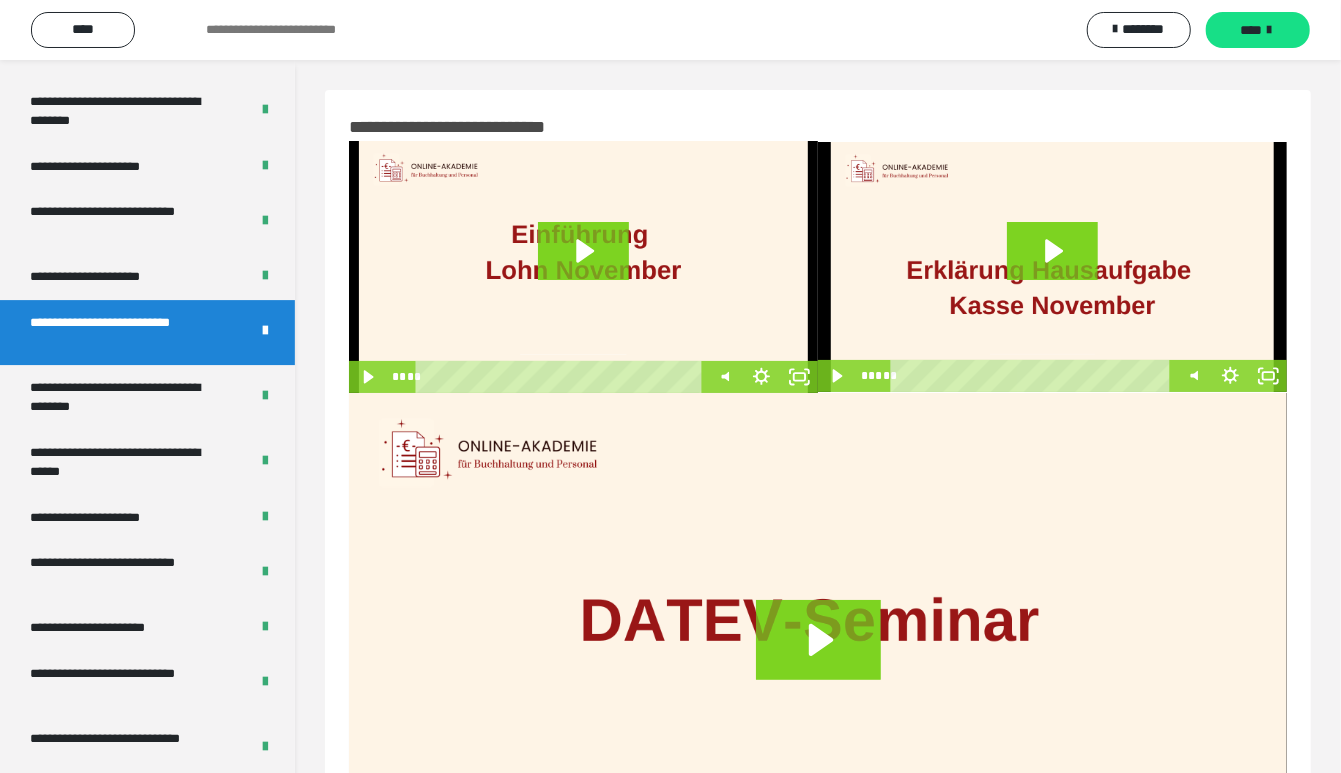 scroll, scrollTop: 201, scrollLeft: 0, axis: vertical 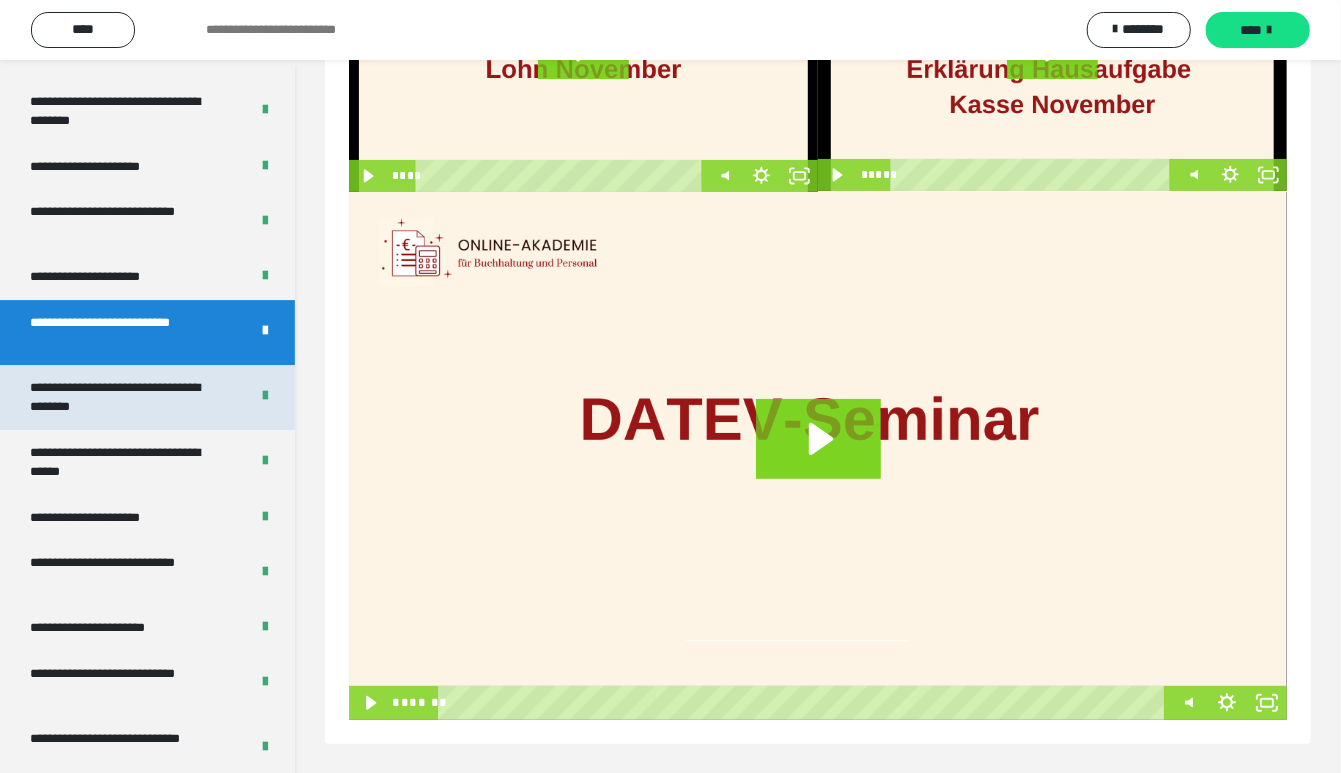 click on "**********" at bounding box center [123, 397] 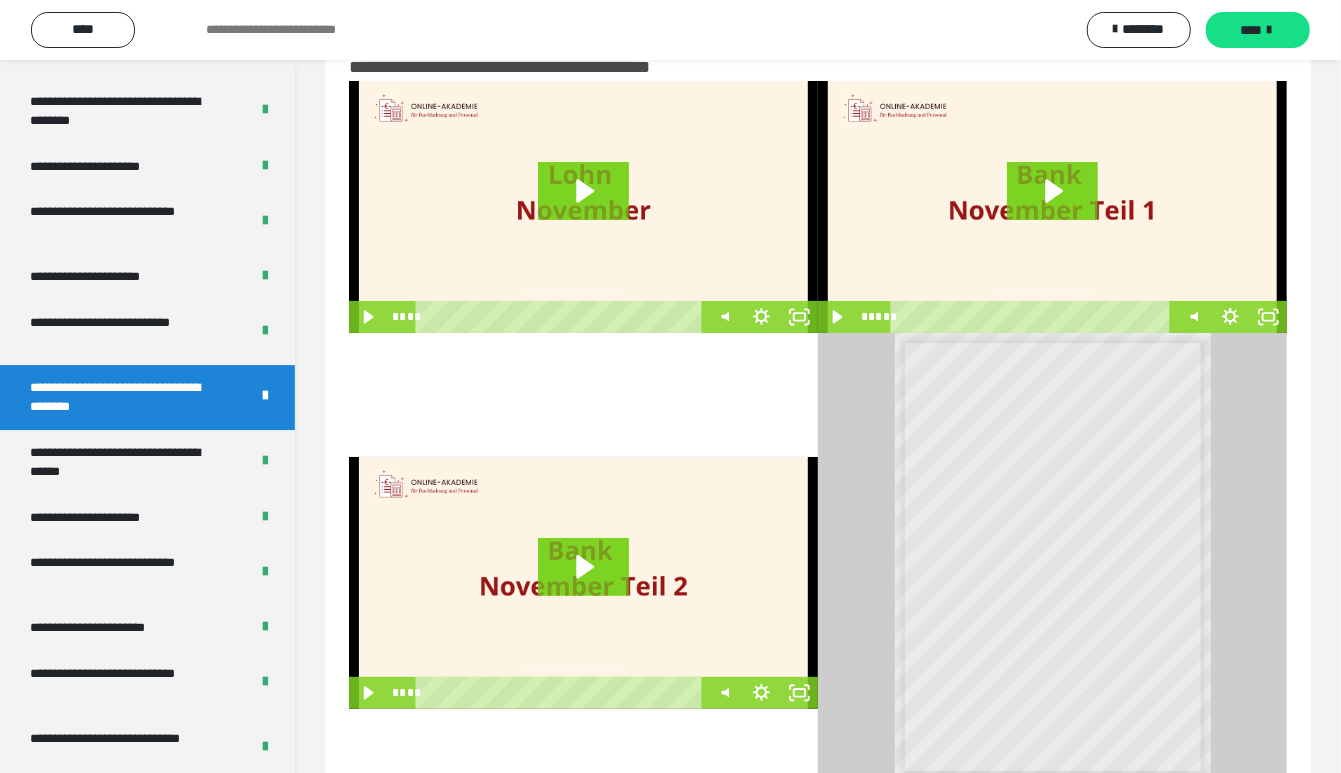 scroll, scrollTop: 0, scrollLeft: 0, axis: both 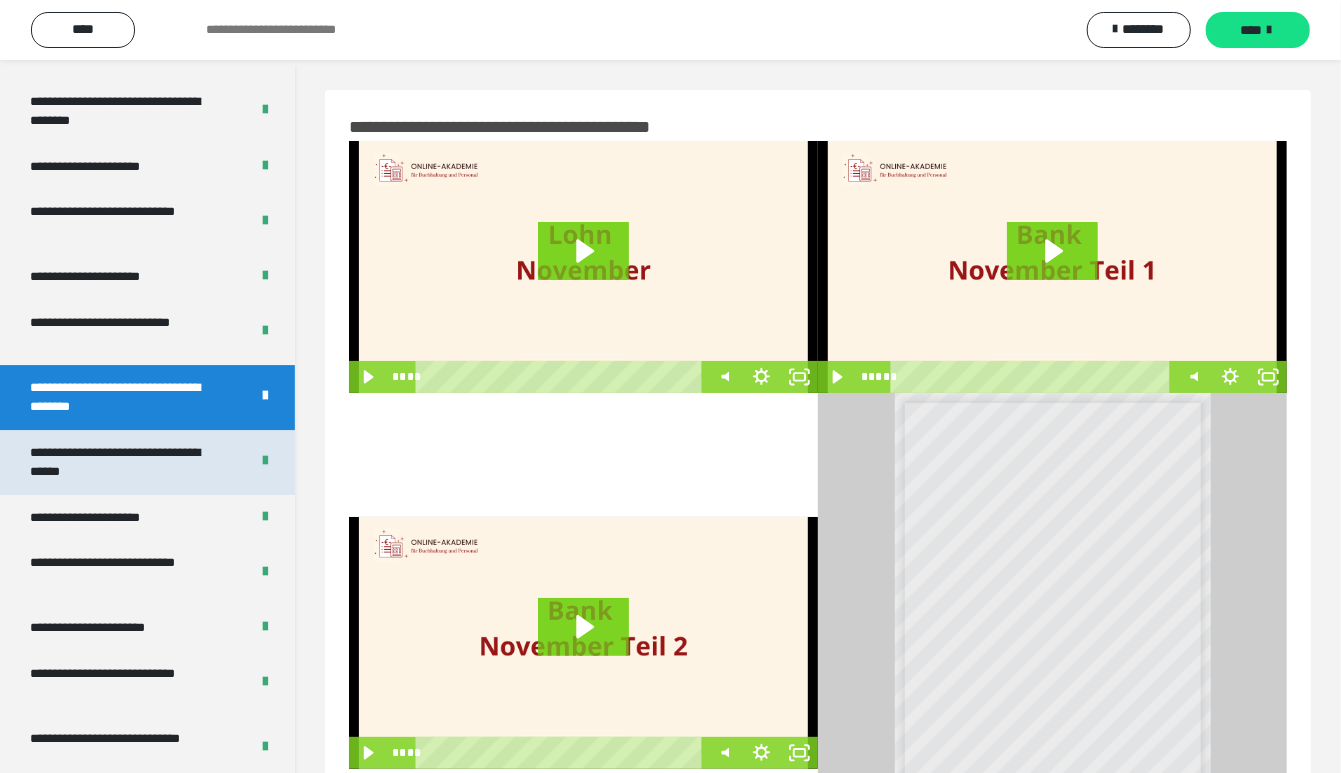 click on "**********" at bounding box center [123, 462] 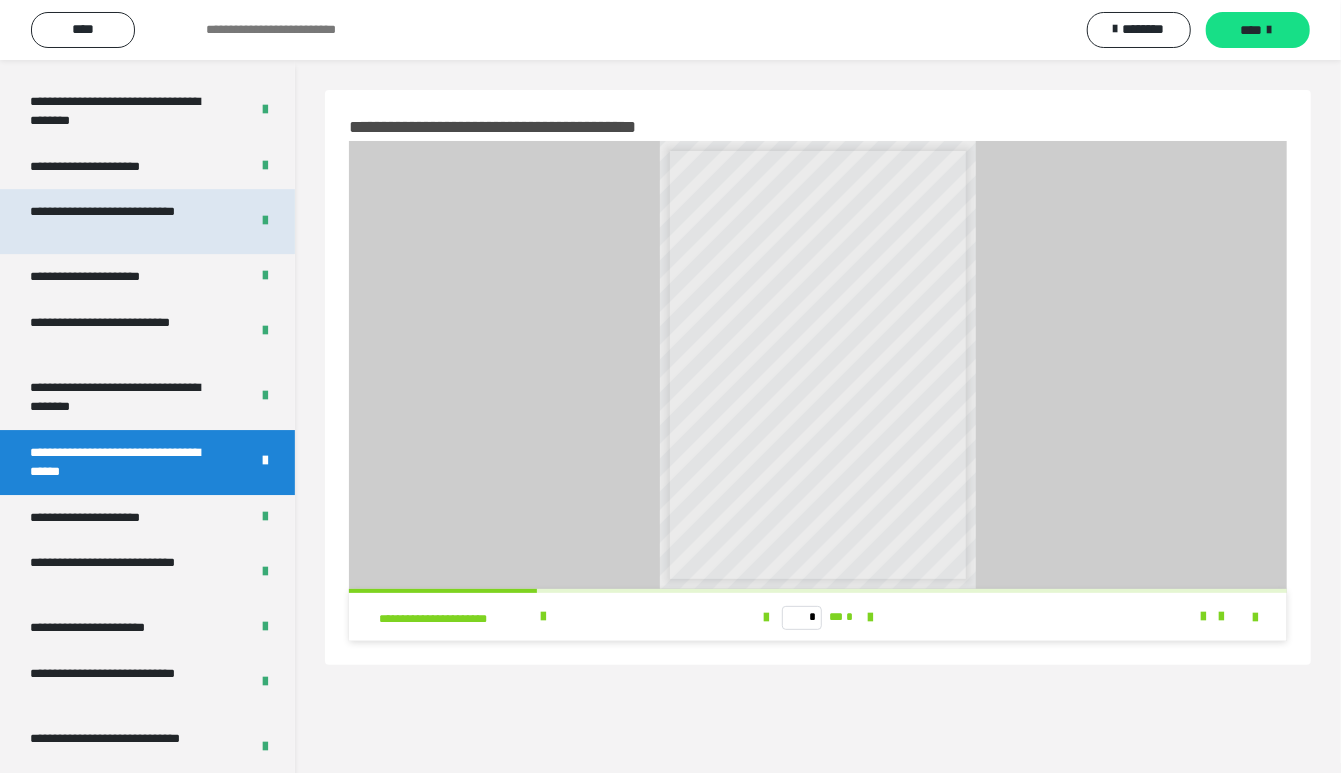 click on "**********" at bounding box center (123, 221) 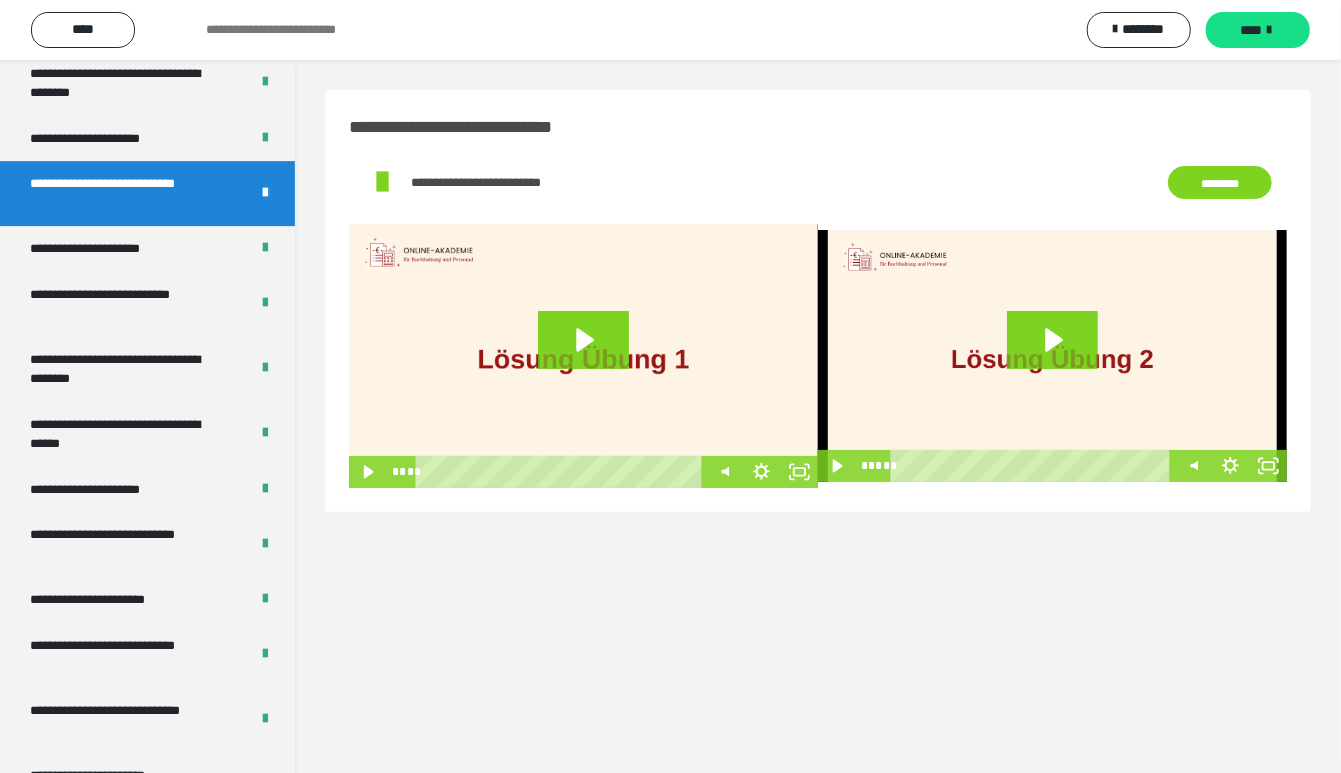scroll, scrollTop: 3377, scrollLeft: 0, axis: vertical 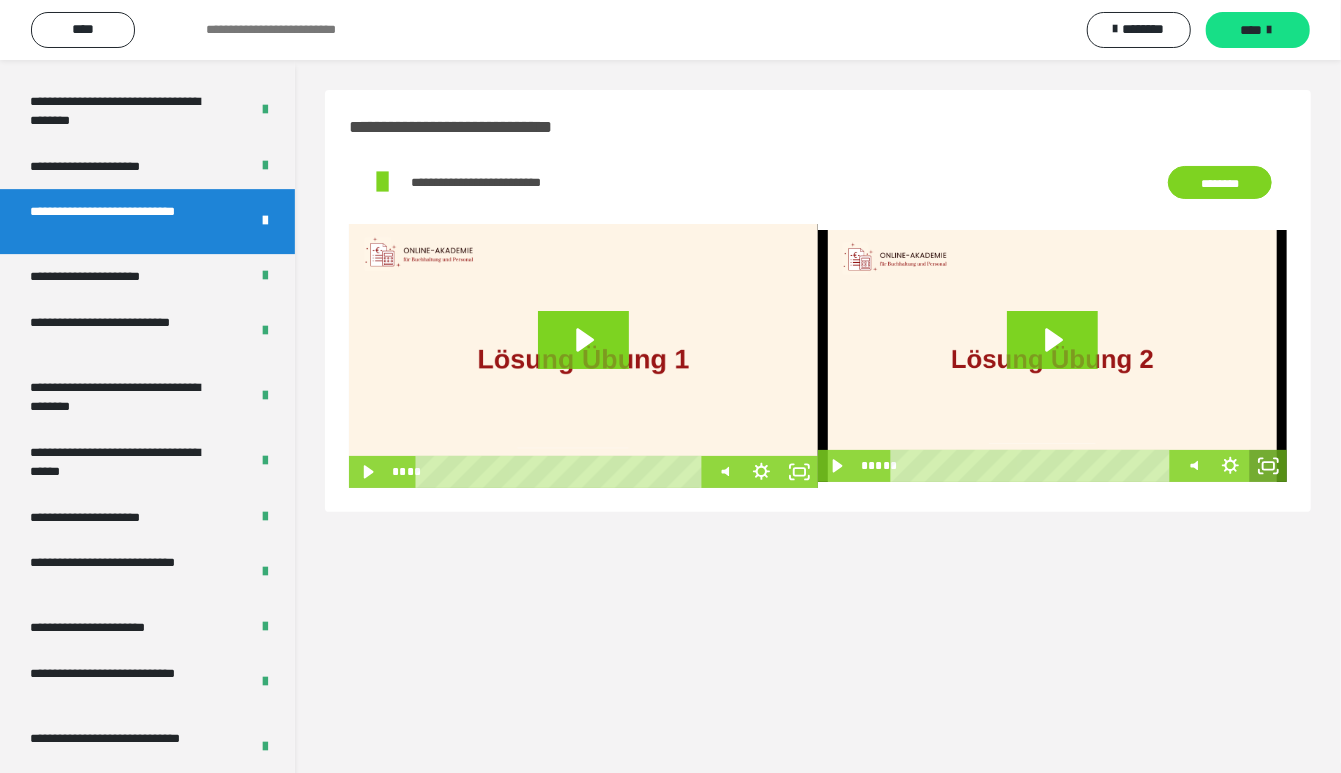 click 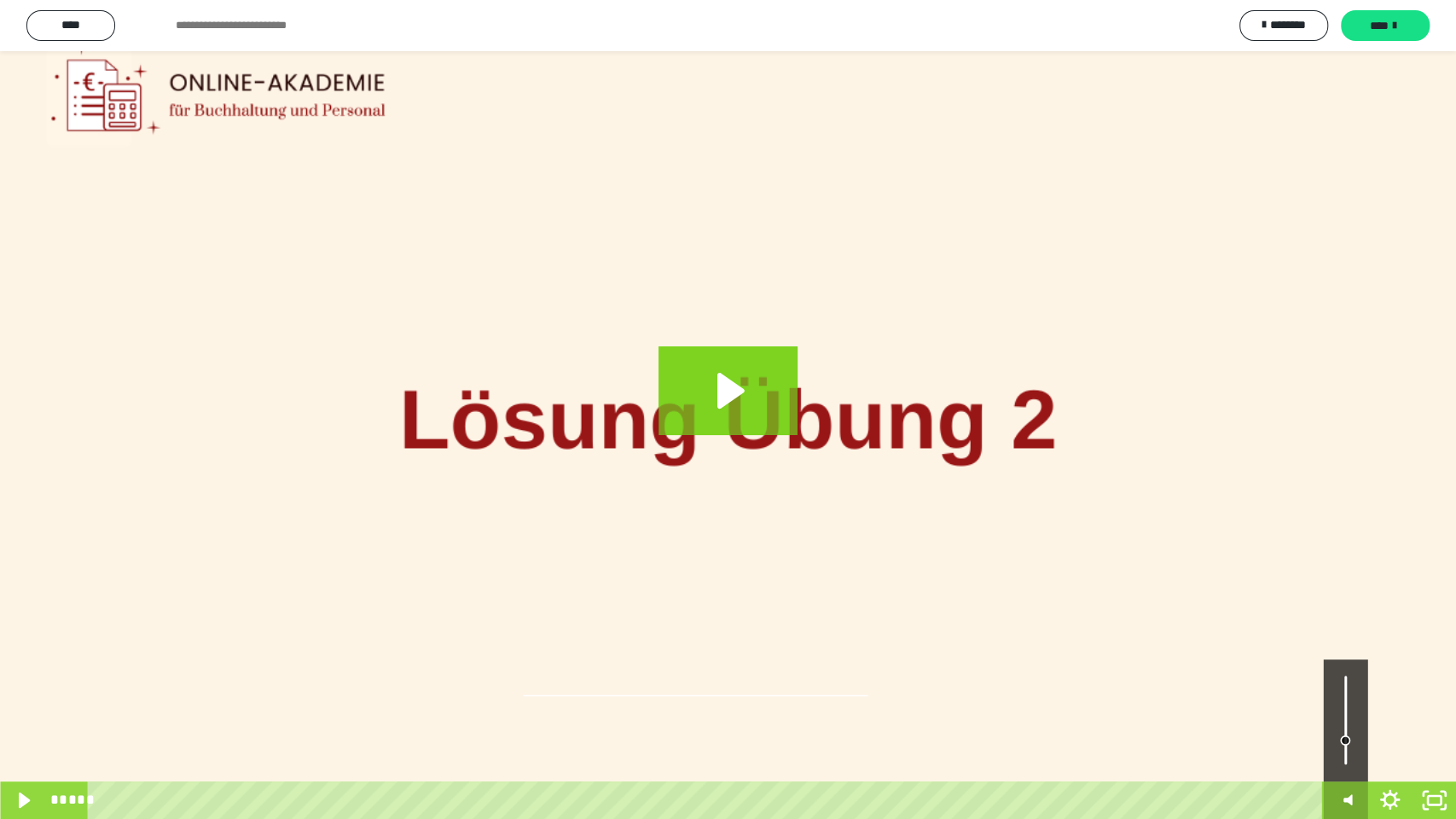 click 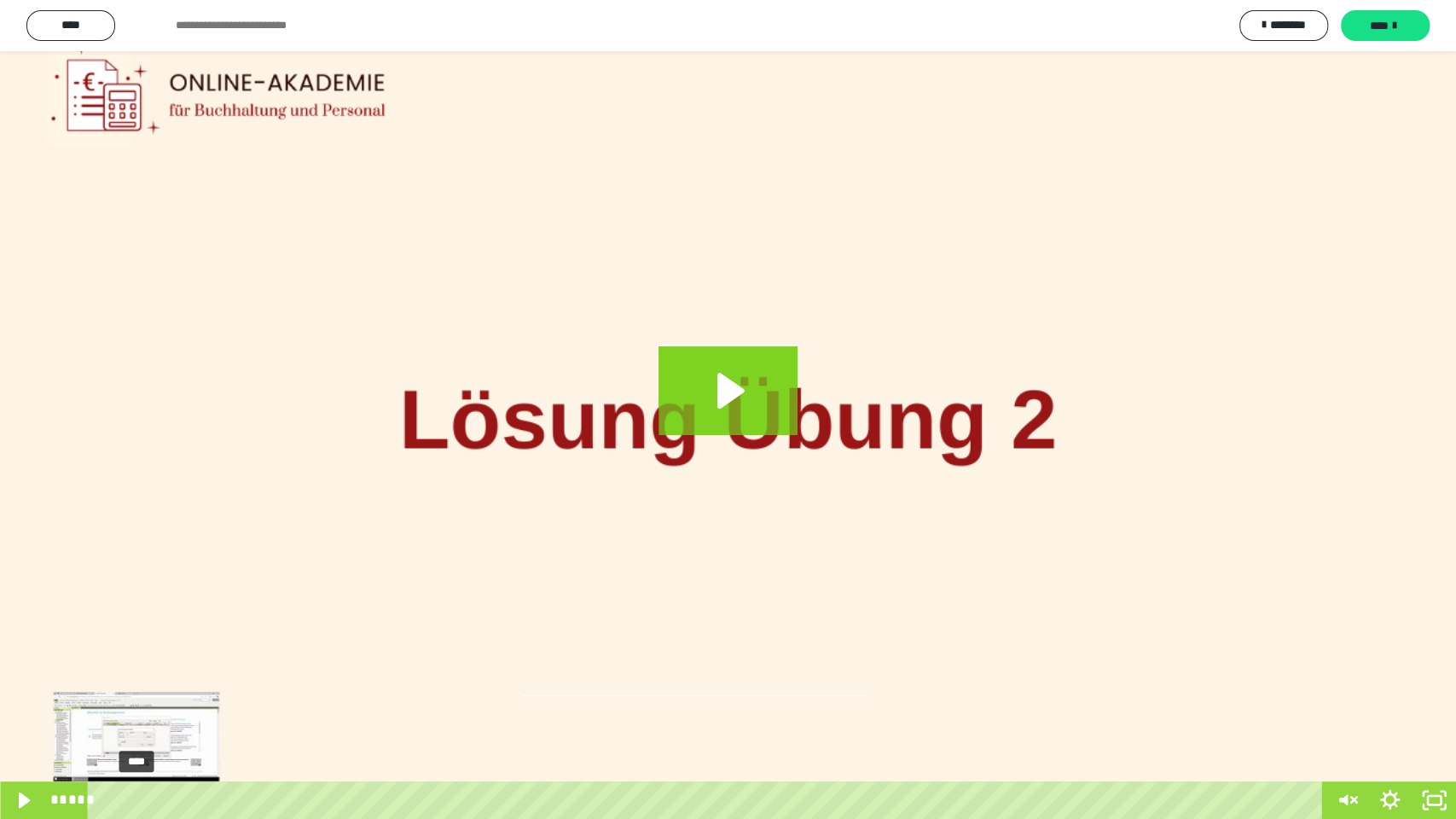 click on "****" at bounding box center [708, 800] 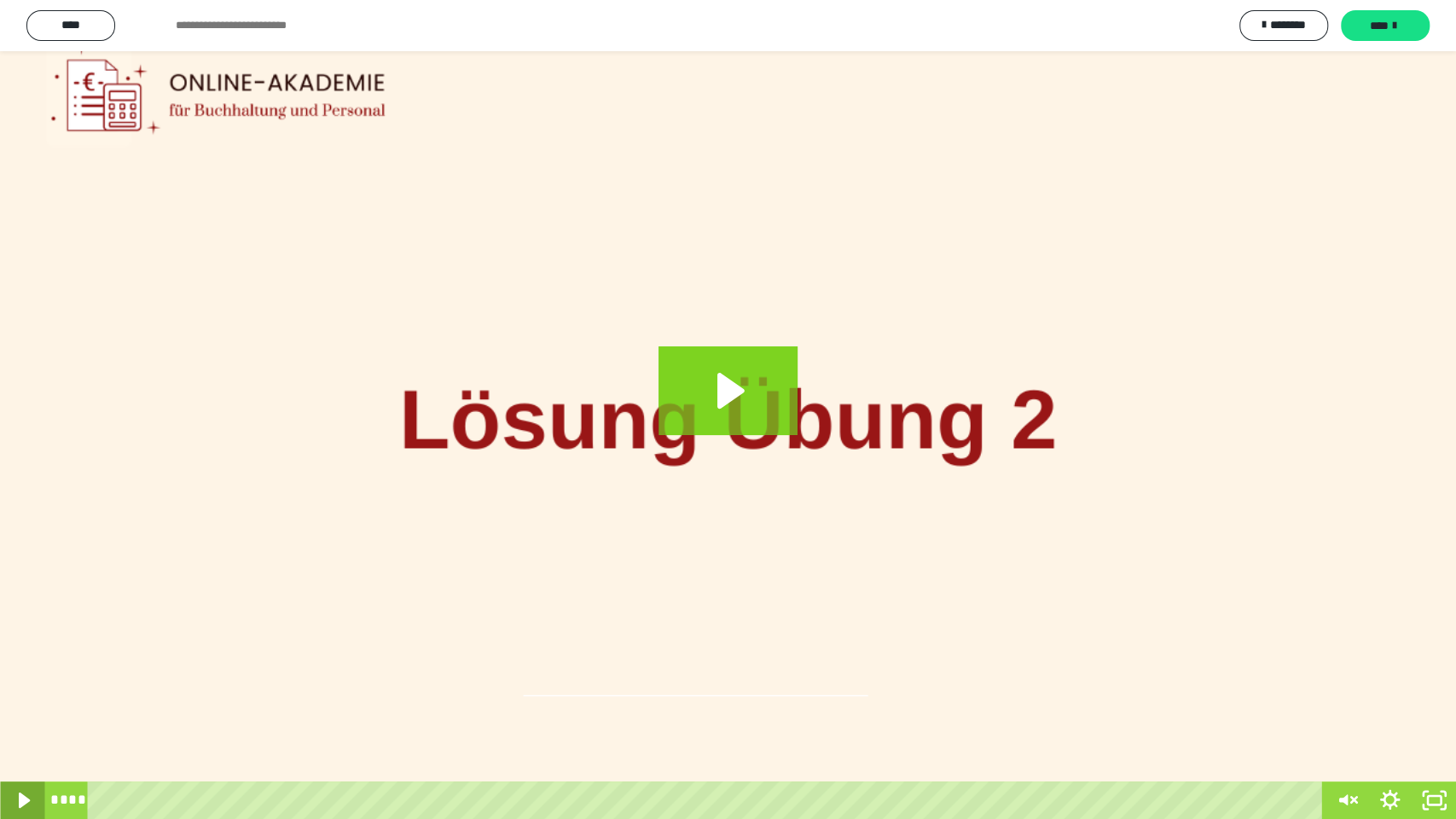 click 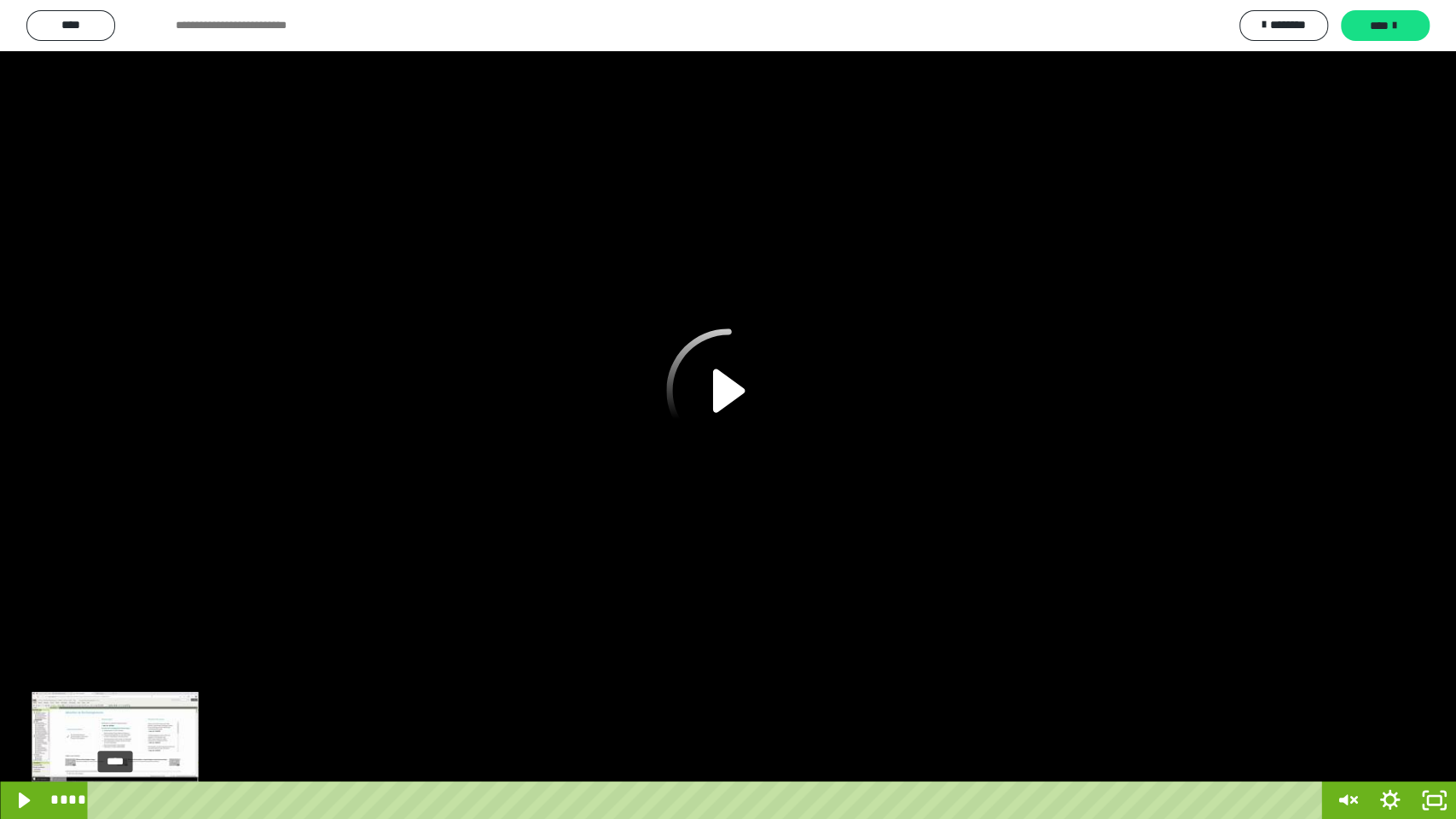 click on "****" at bounding box center [708, 800] 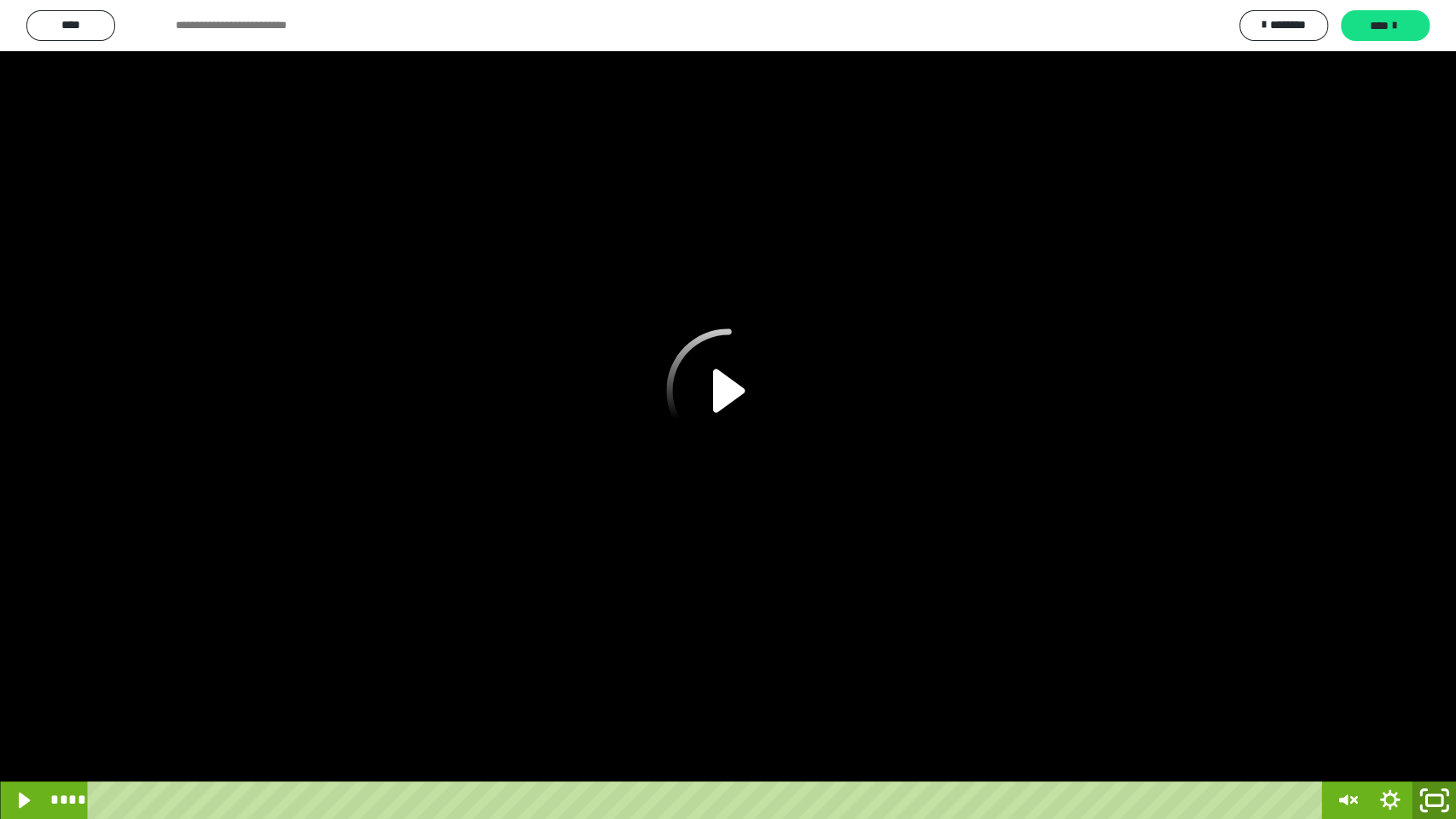 click 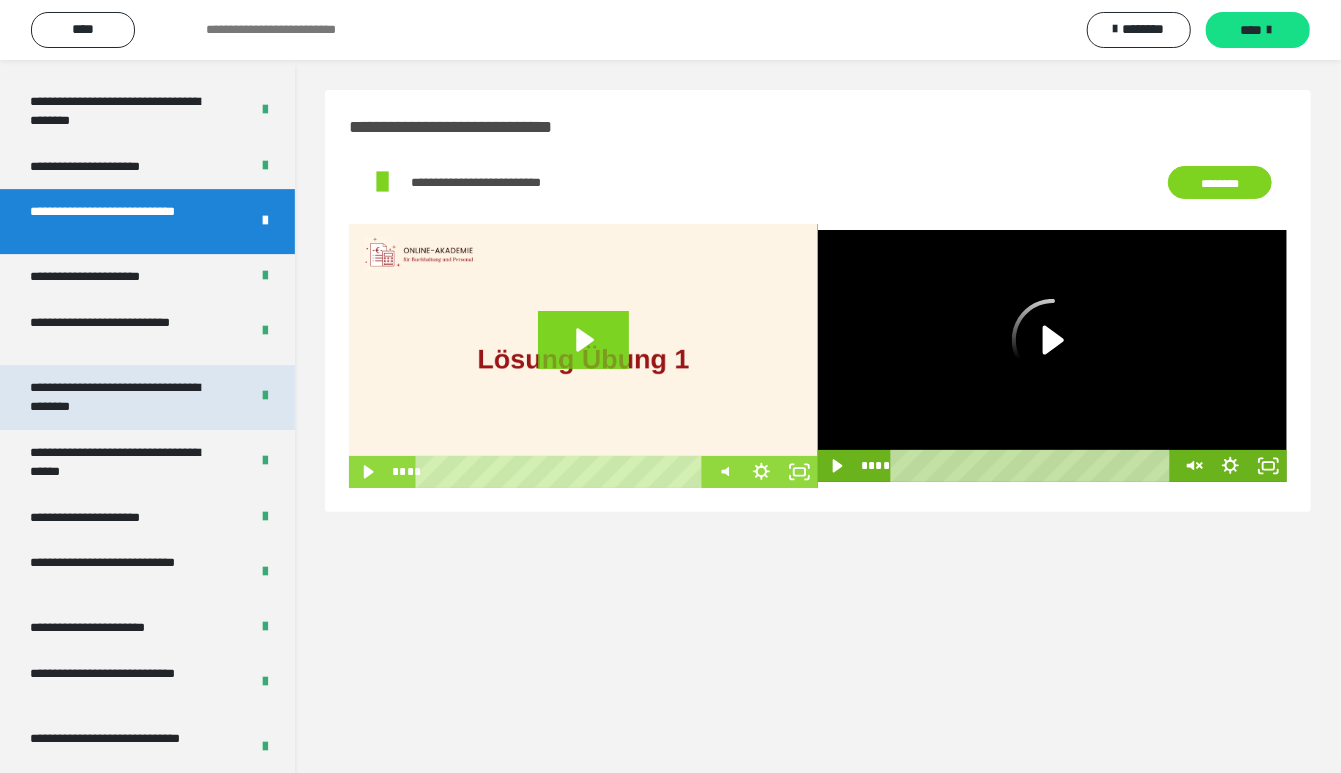 click on "**********" at bounding box center [123, 397] 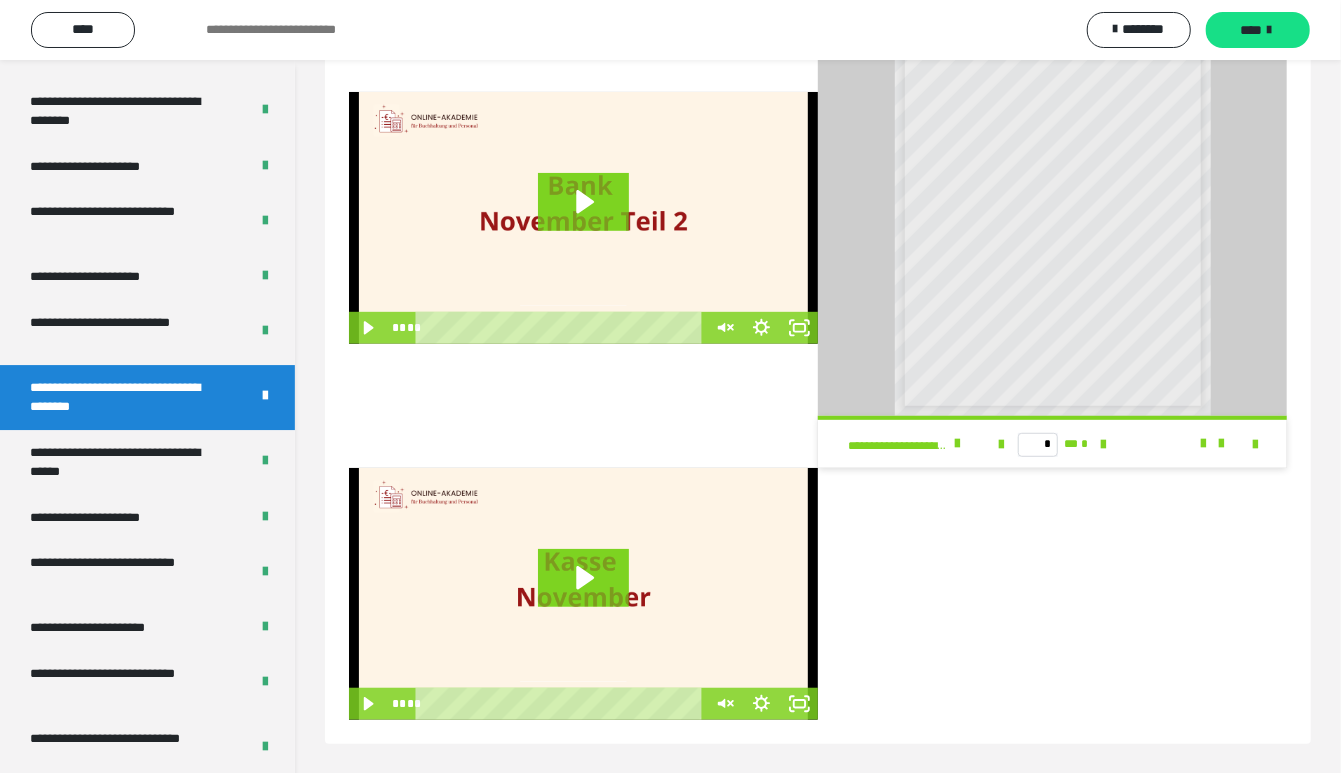 scroll, scrollTop: 166, scrollLeft: 0, axis: vertical 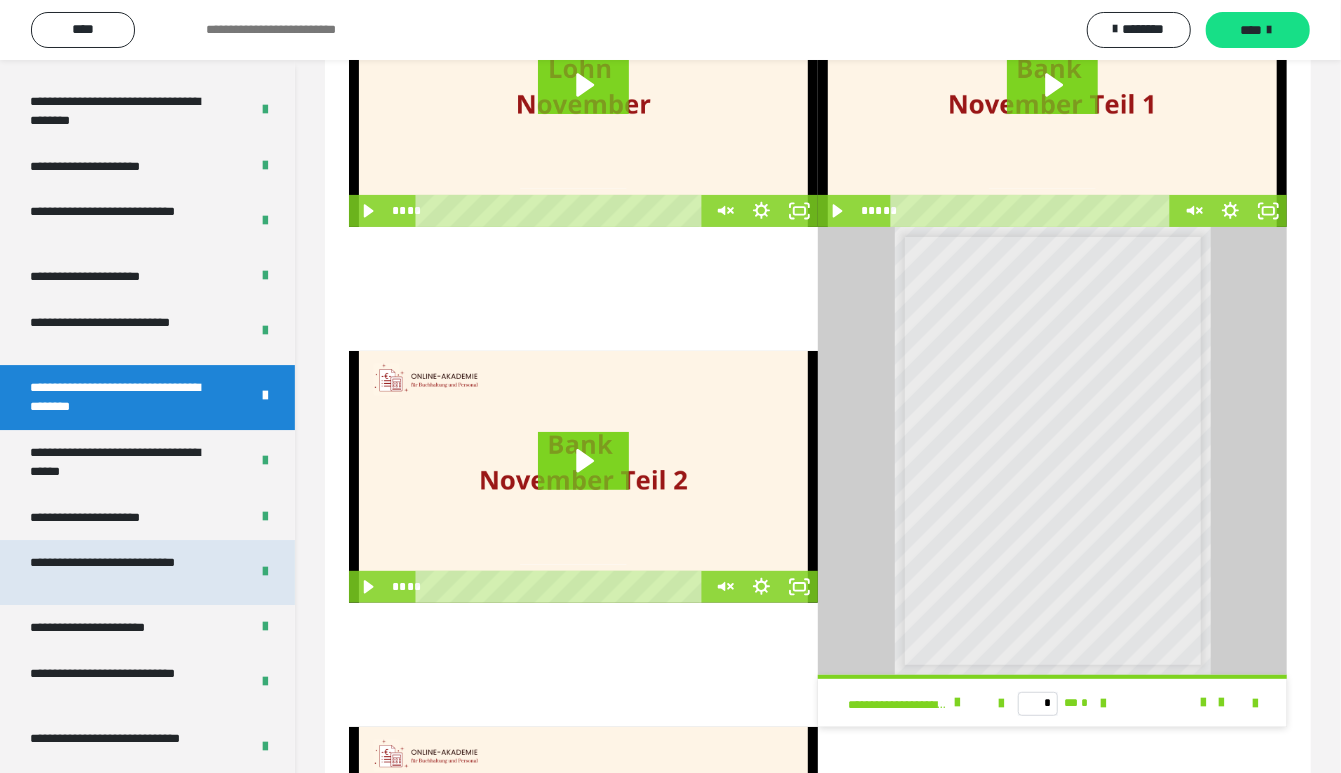 click on "**********" at bounding box center (123, 572) 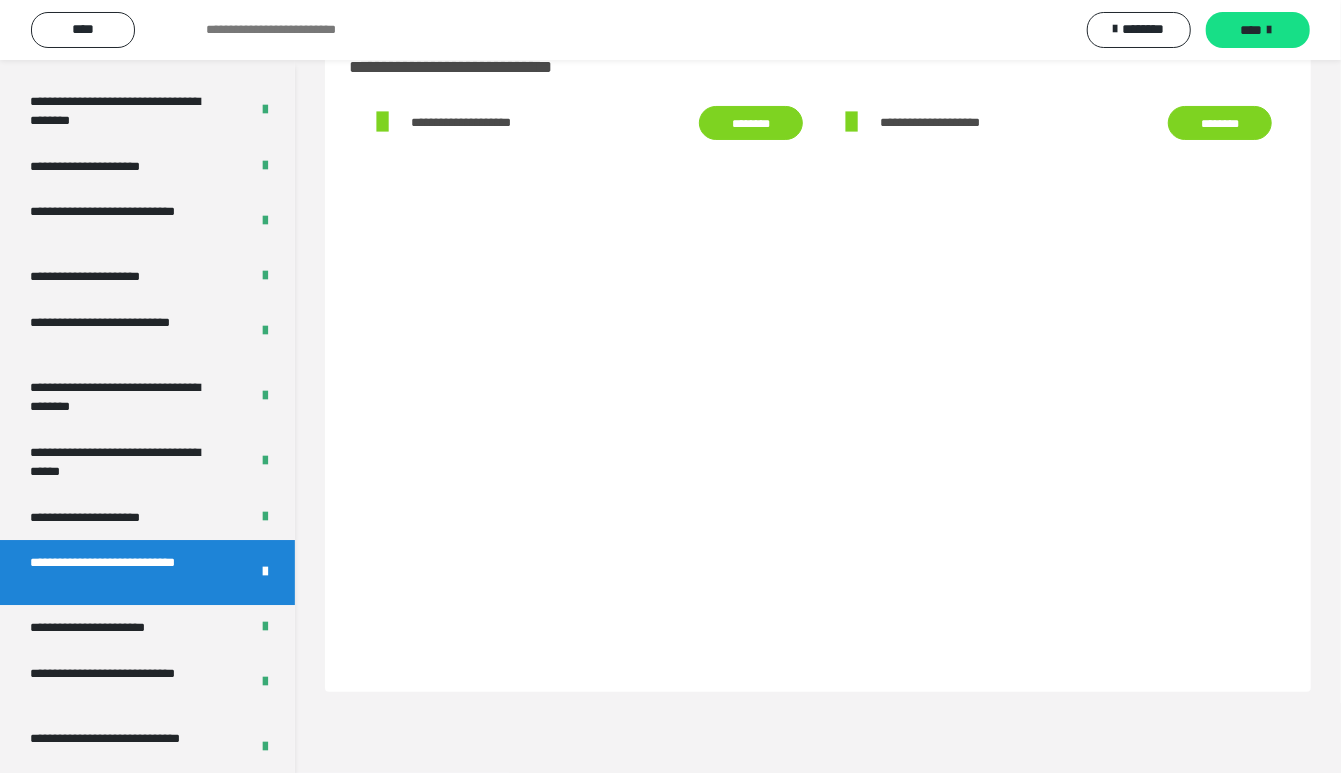 scroll, scrollTop: 60, scrollLeft: 0, axis: vertical 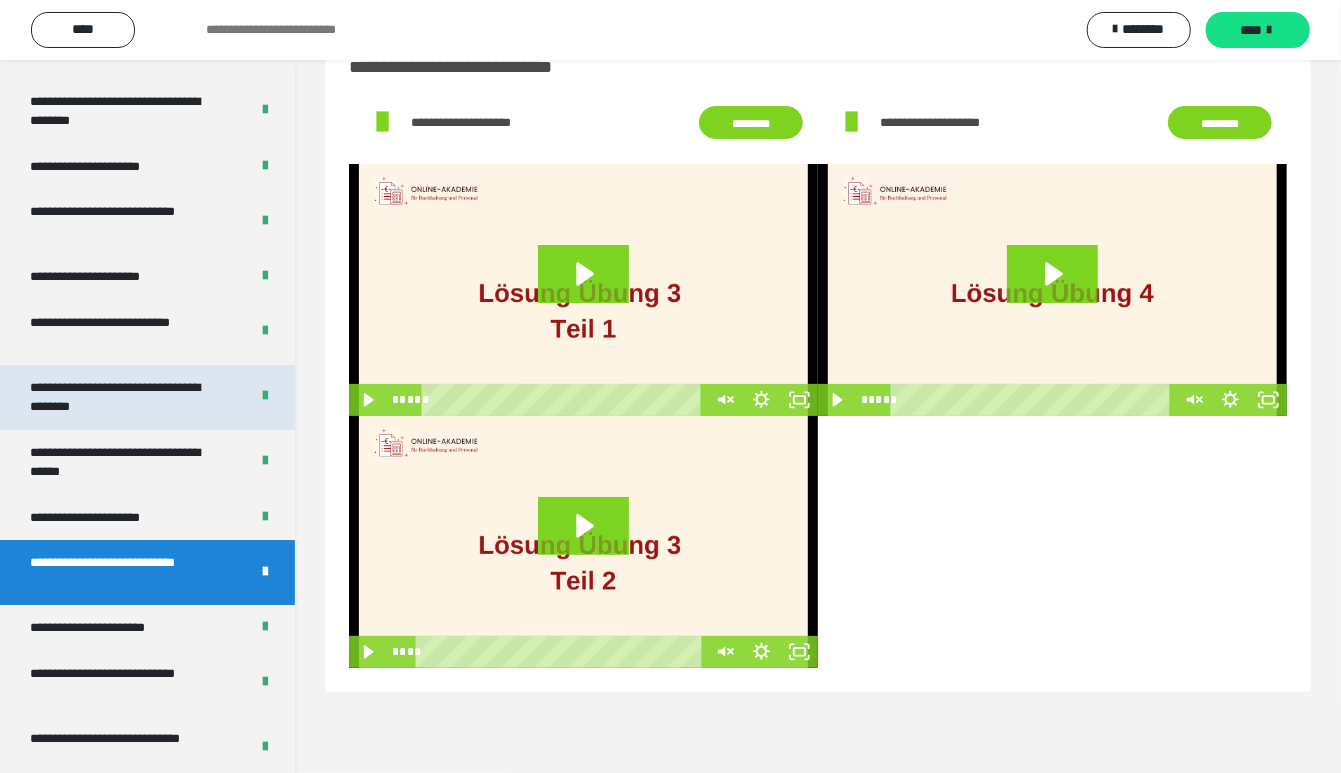 click on "**********" at bounding box center [123, 397] 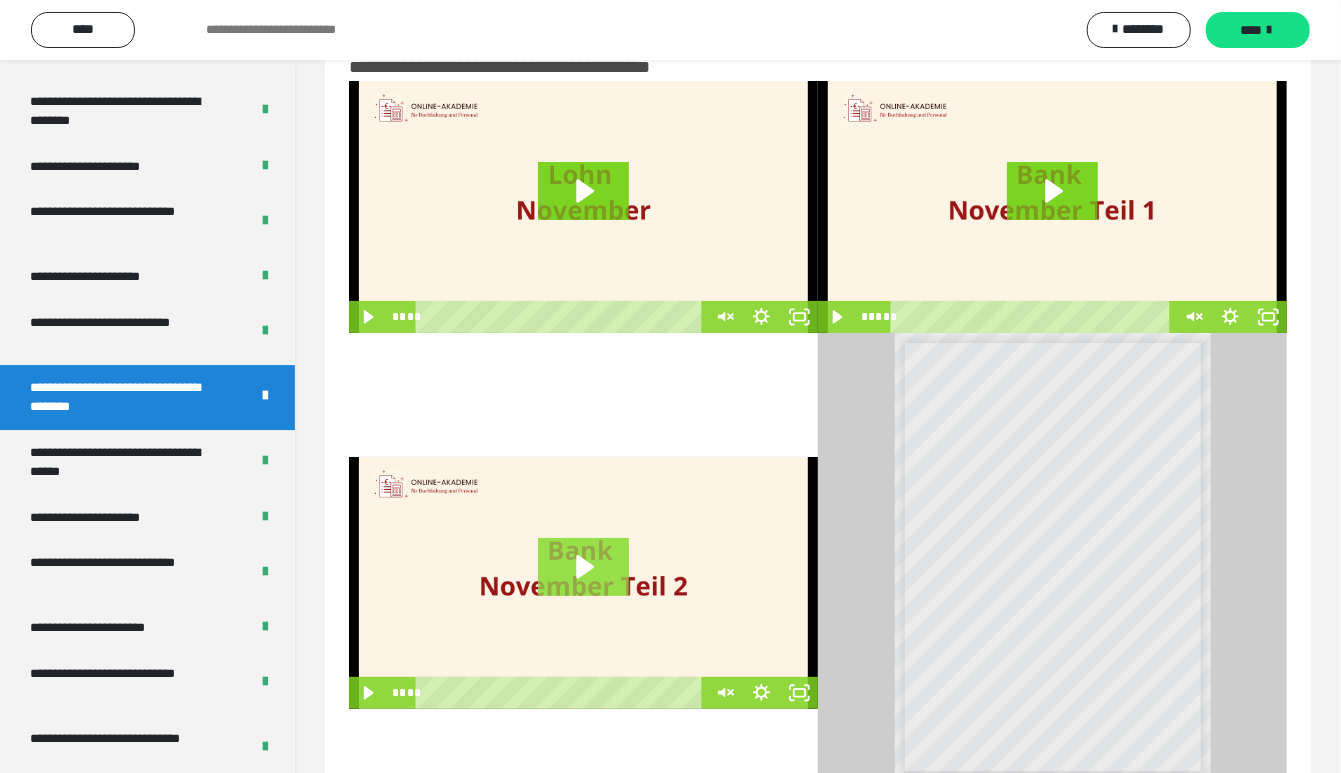 click 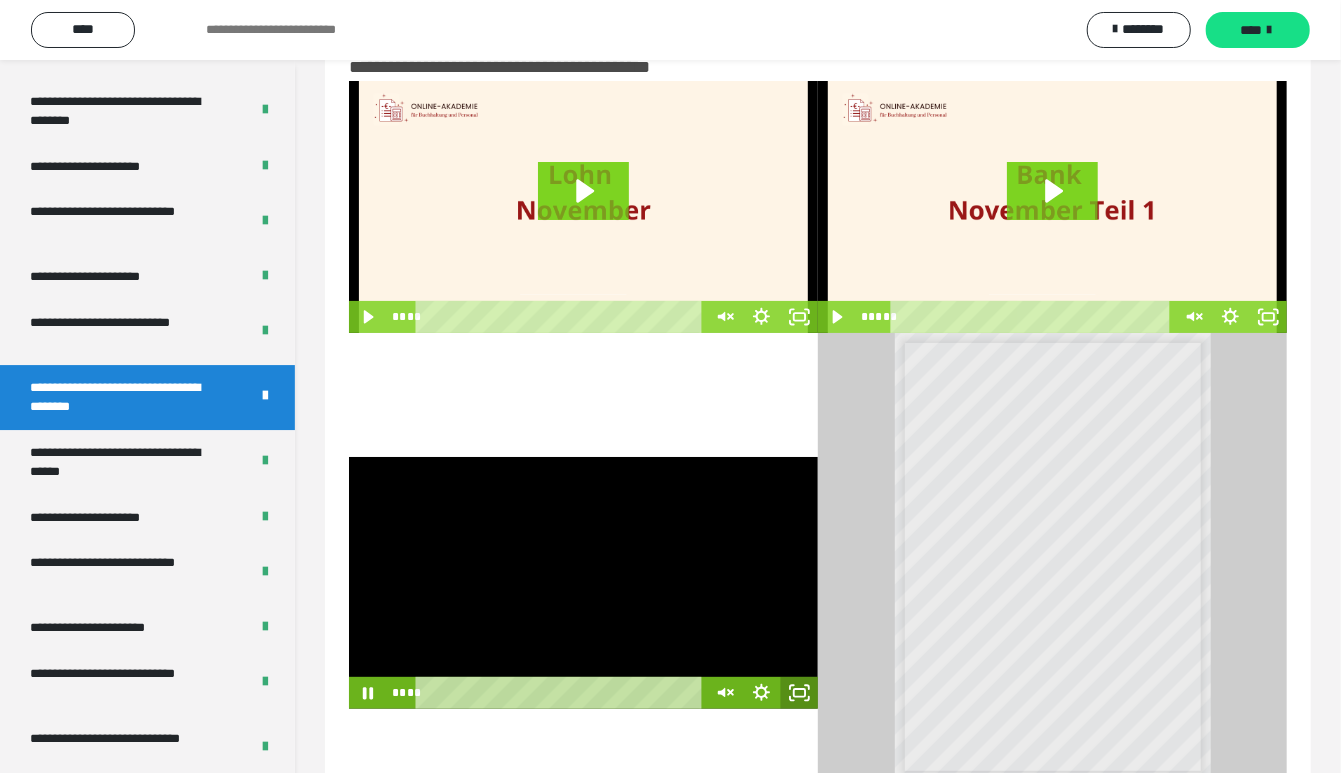 click 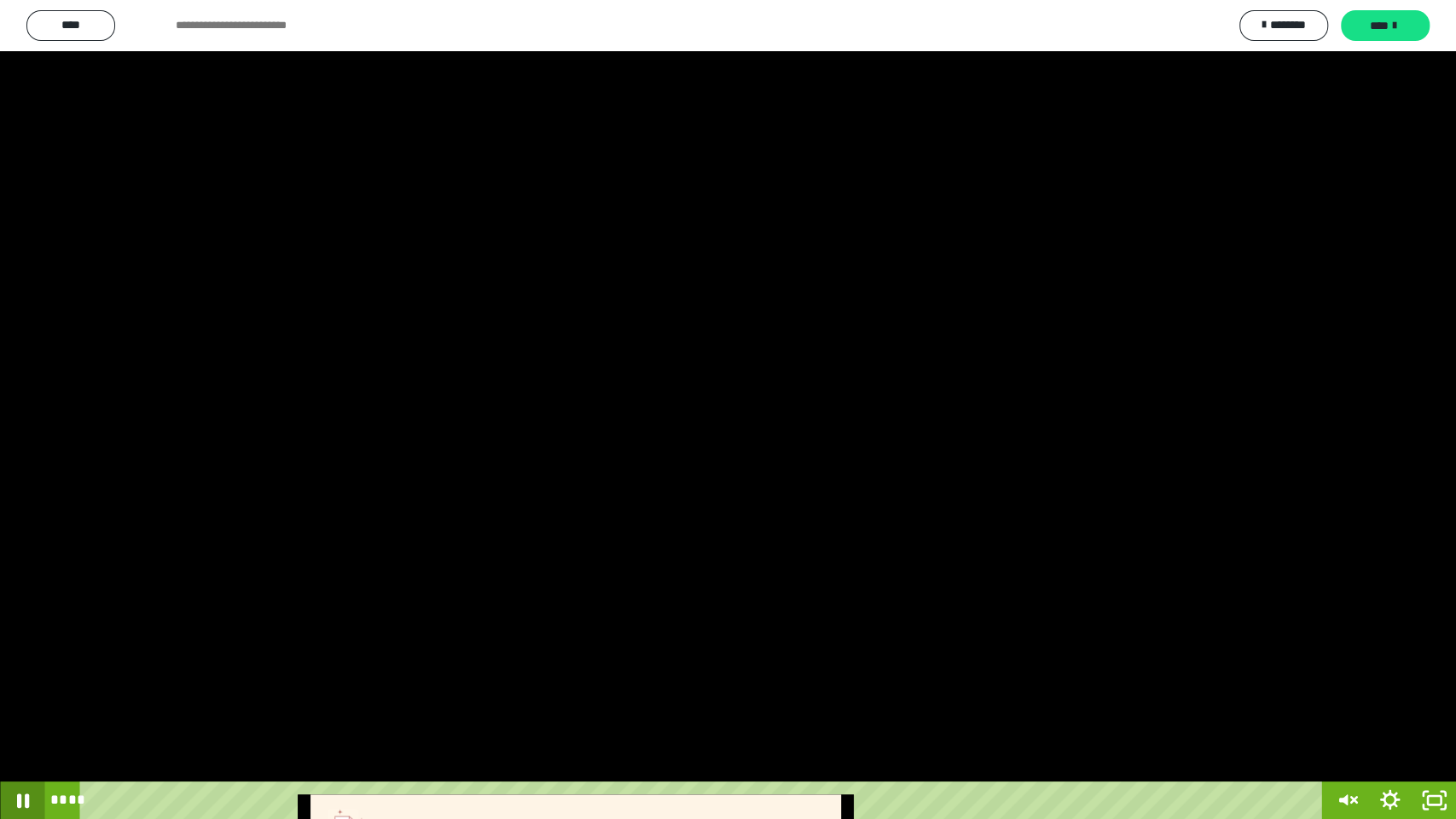 click 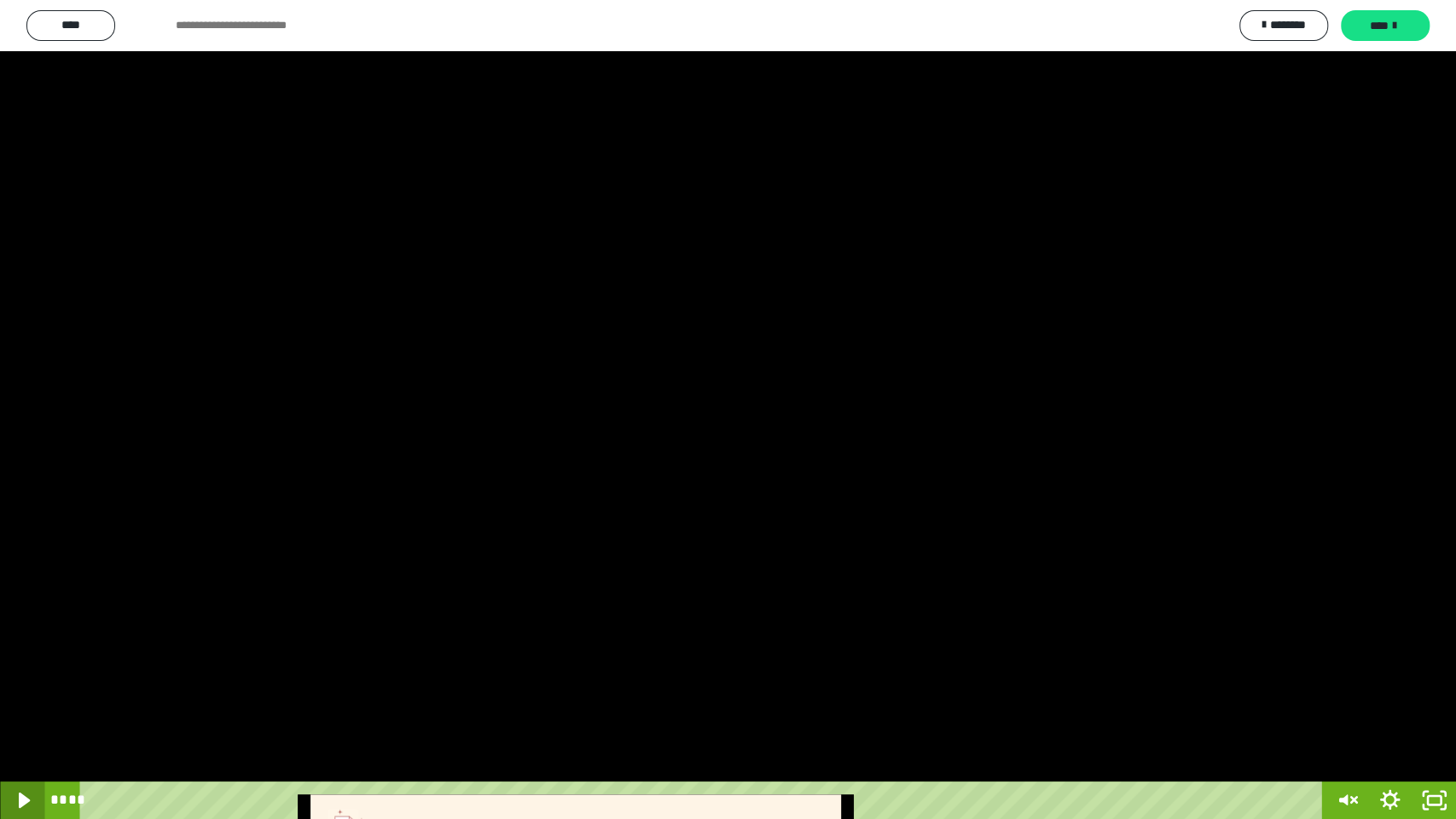 click 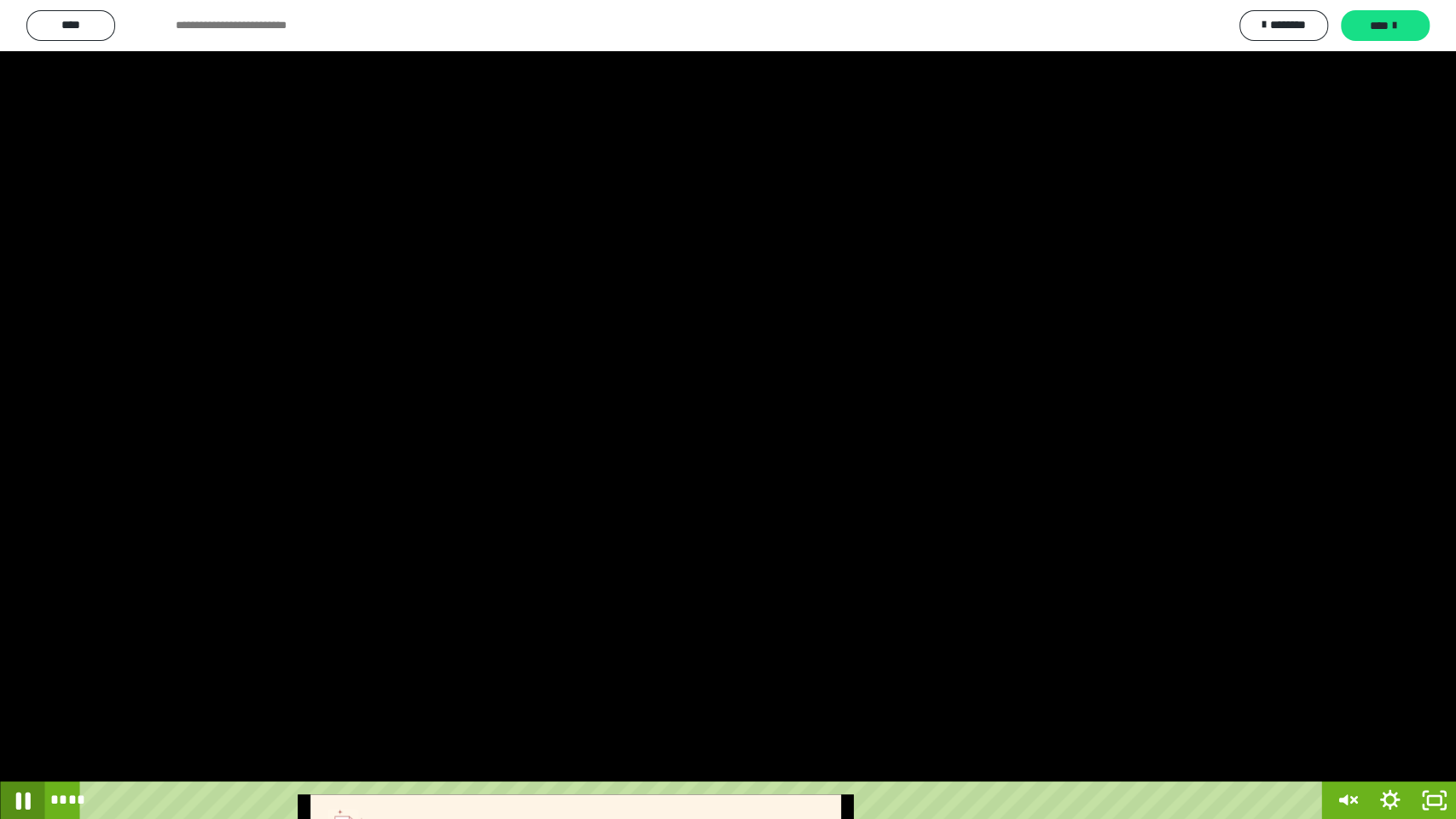 click 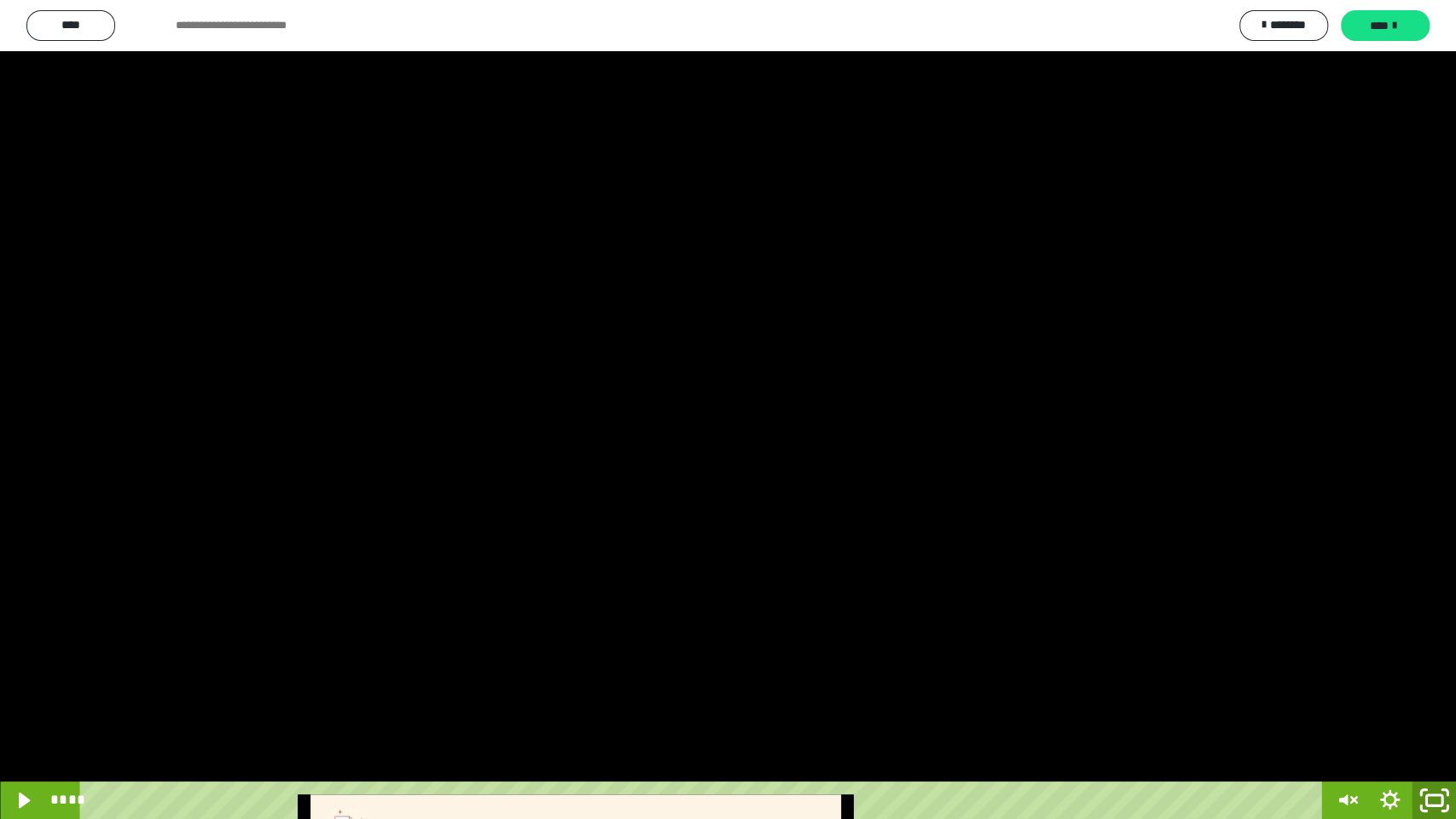 click 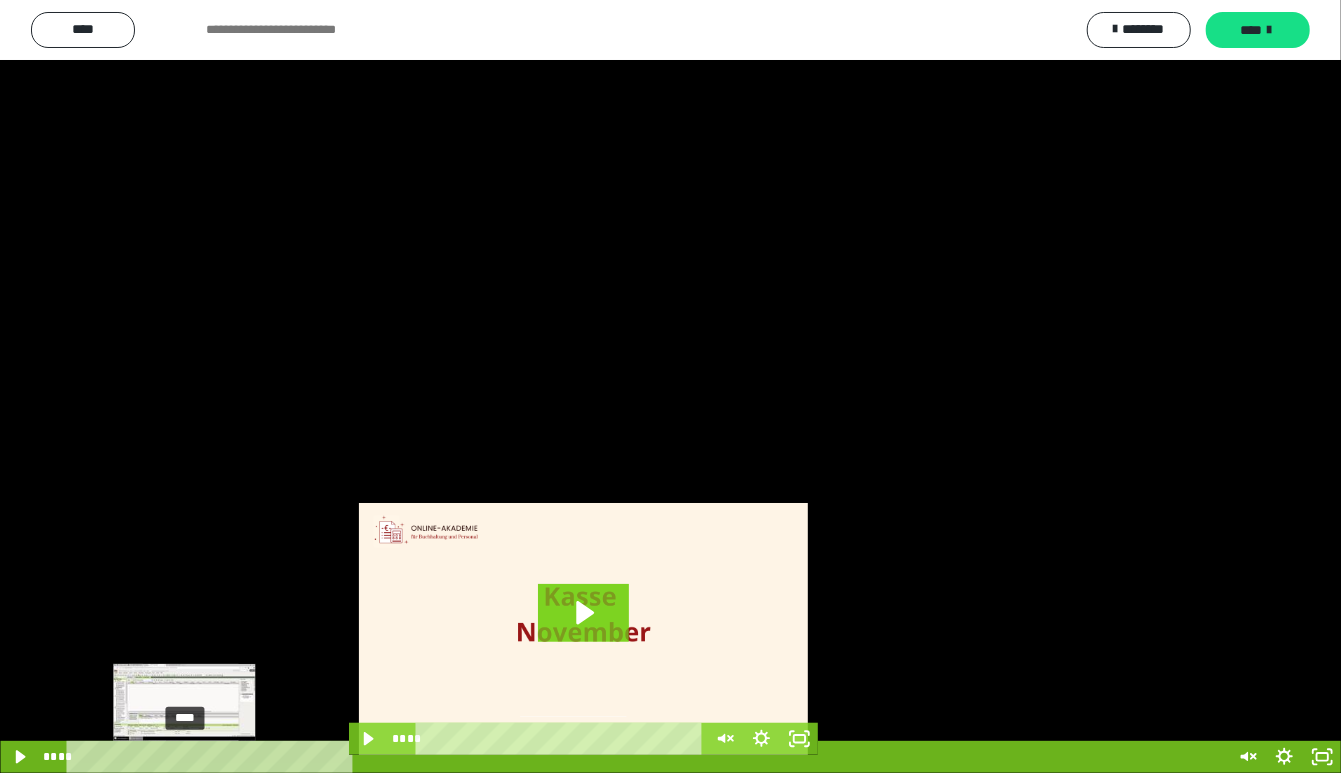 scroll, scrollTop: 425, scrollLeft: 0, axis: vertical 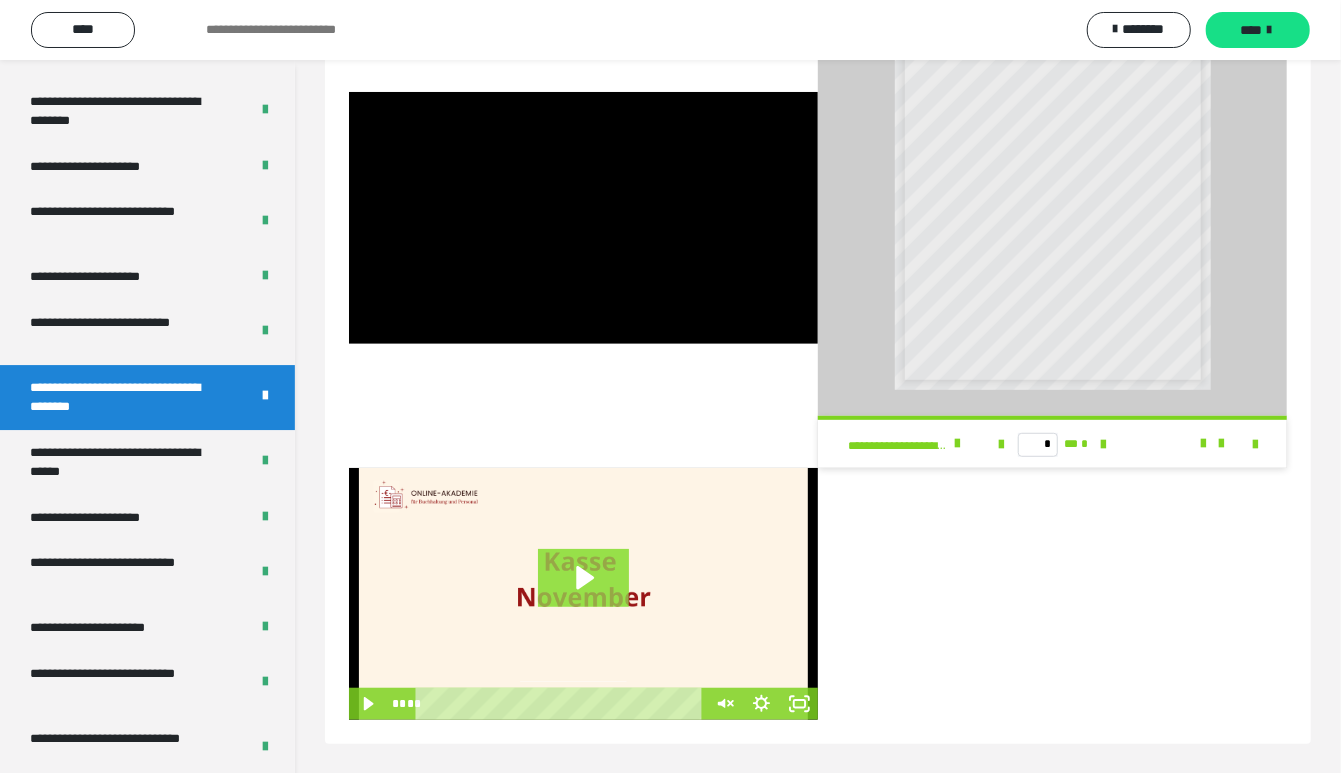 click 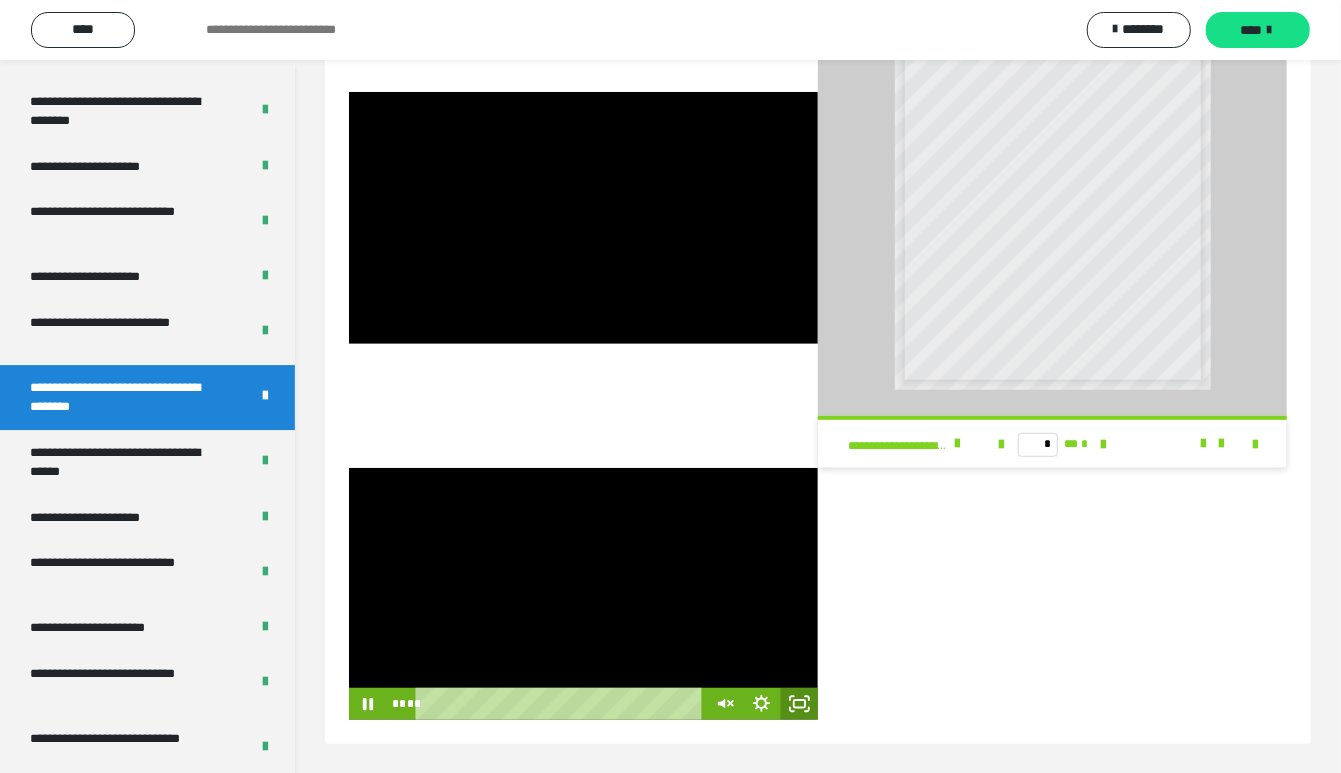 click 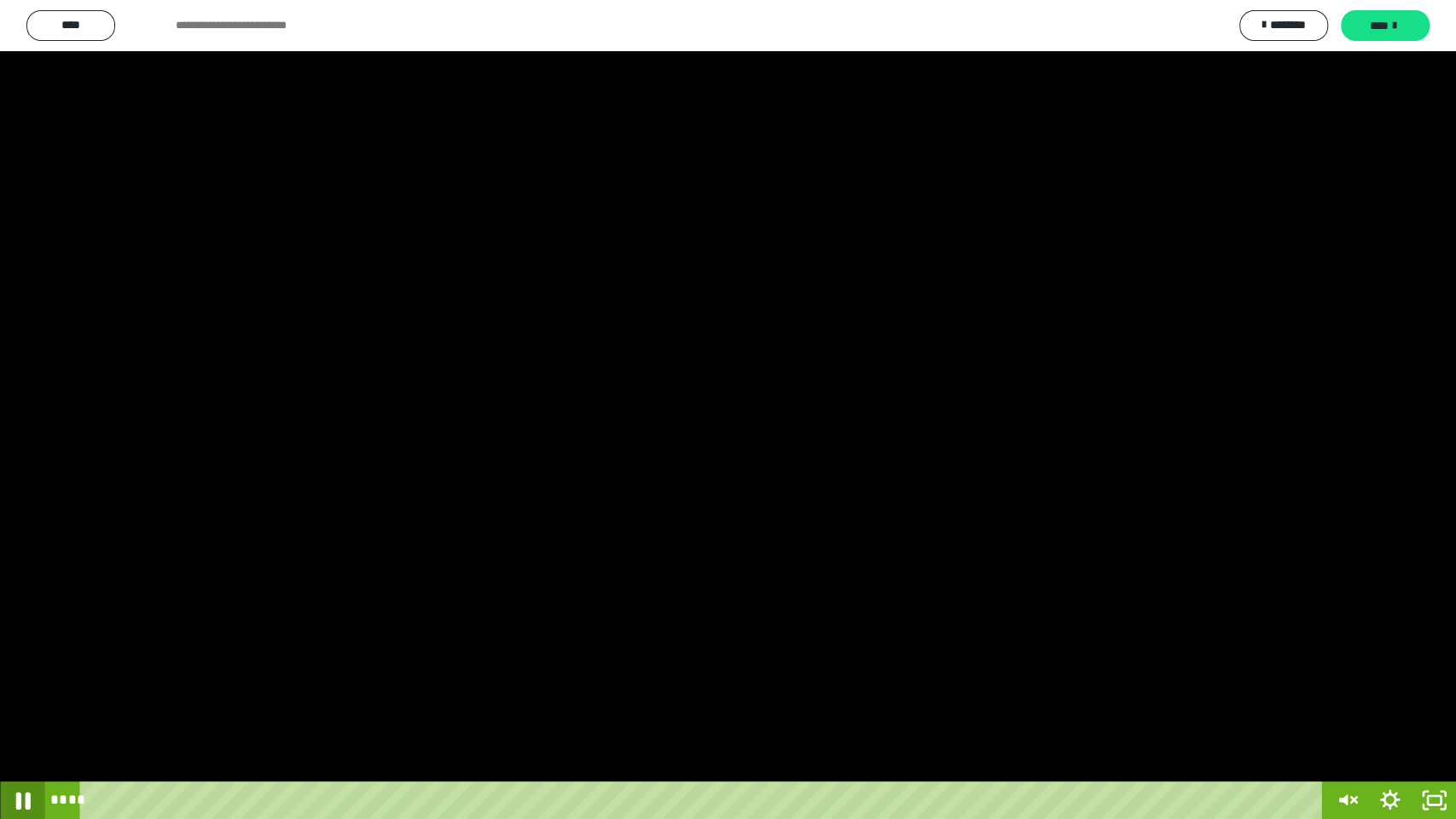 click 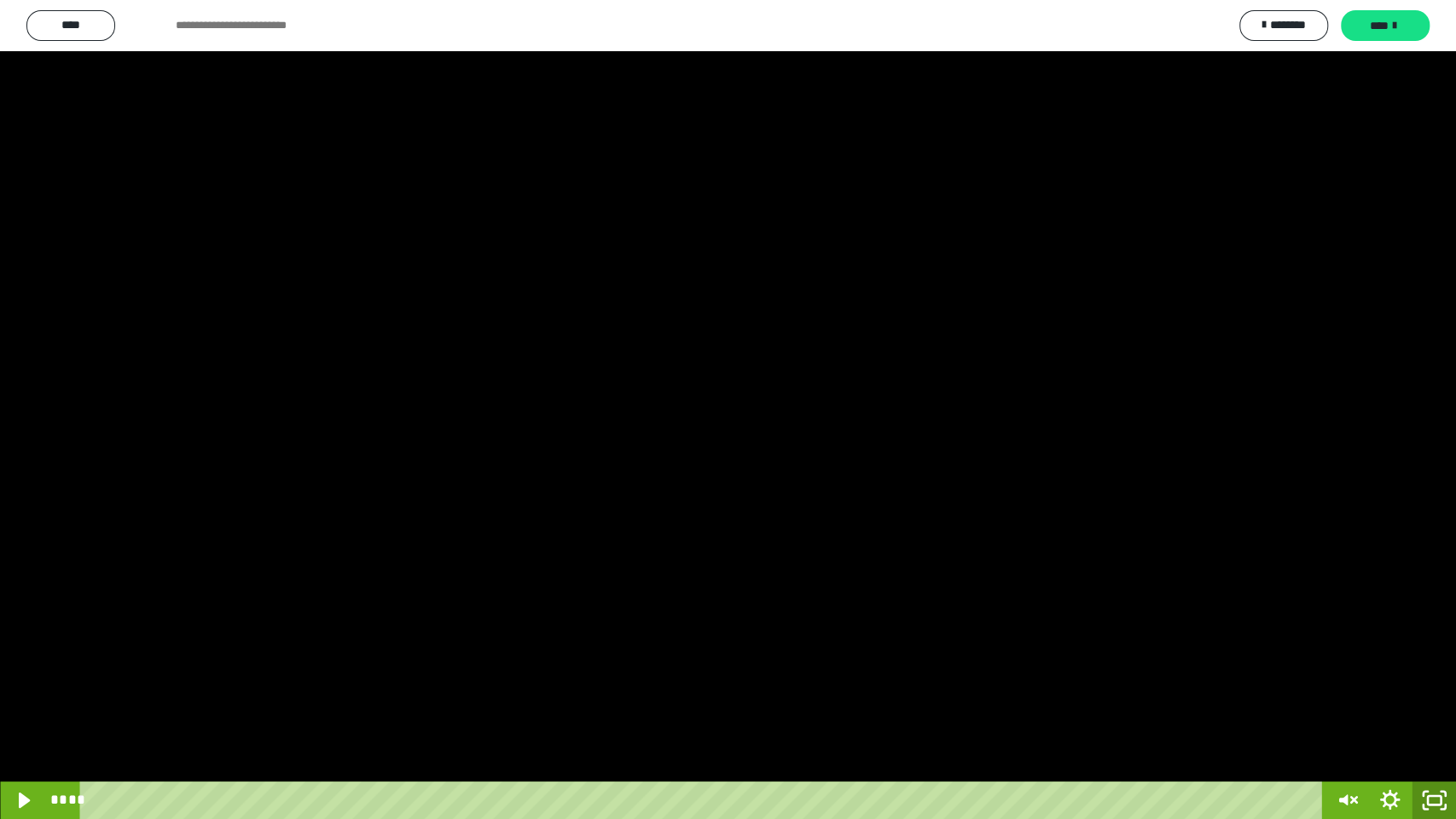 click 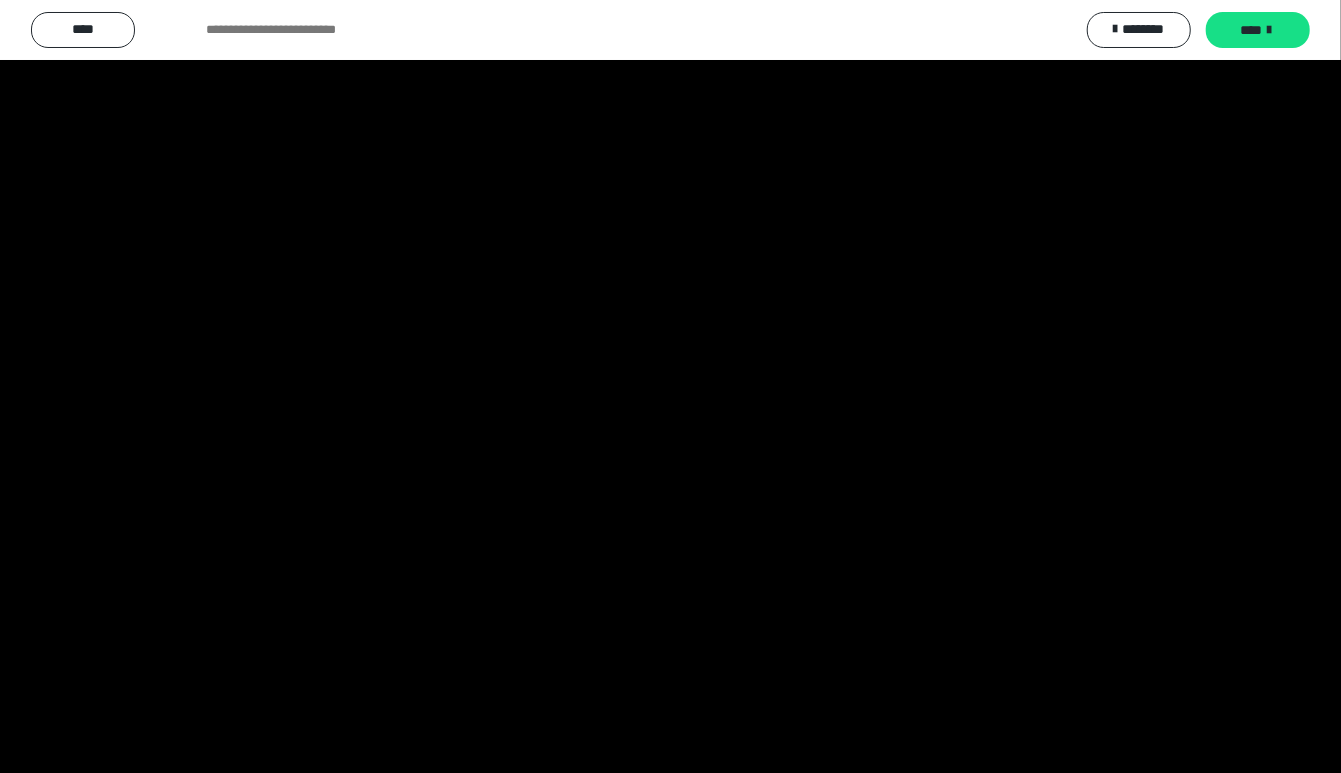 scroll, scrollTop: 0, scrollLeft: 0, axis: both 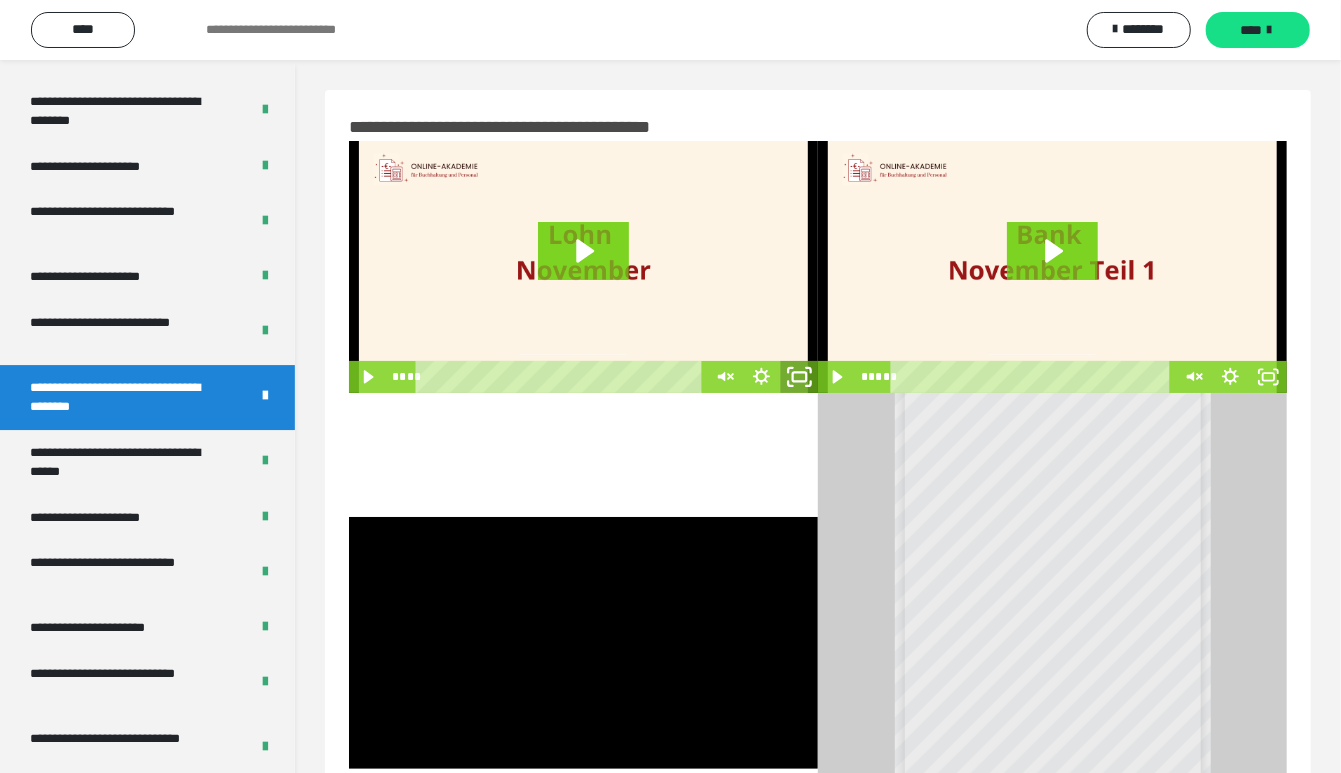 click 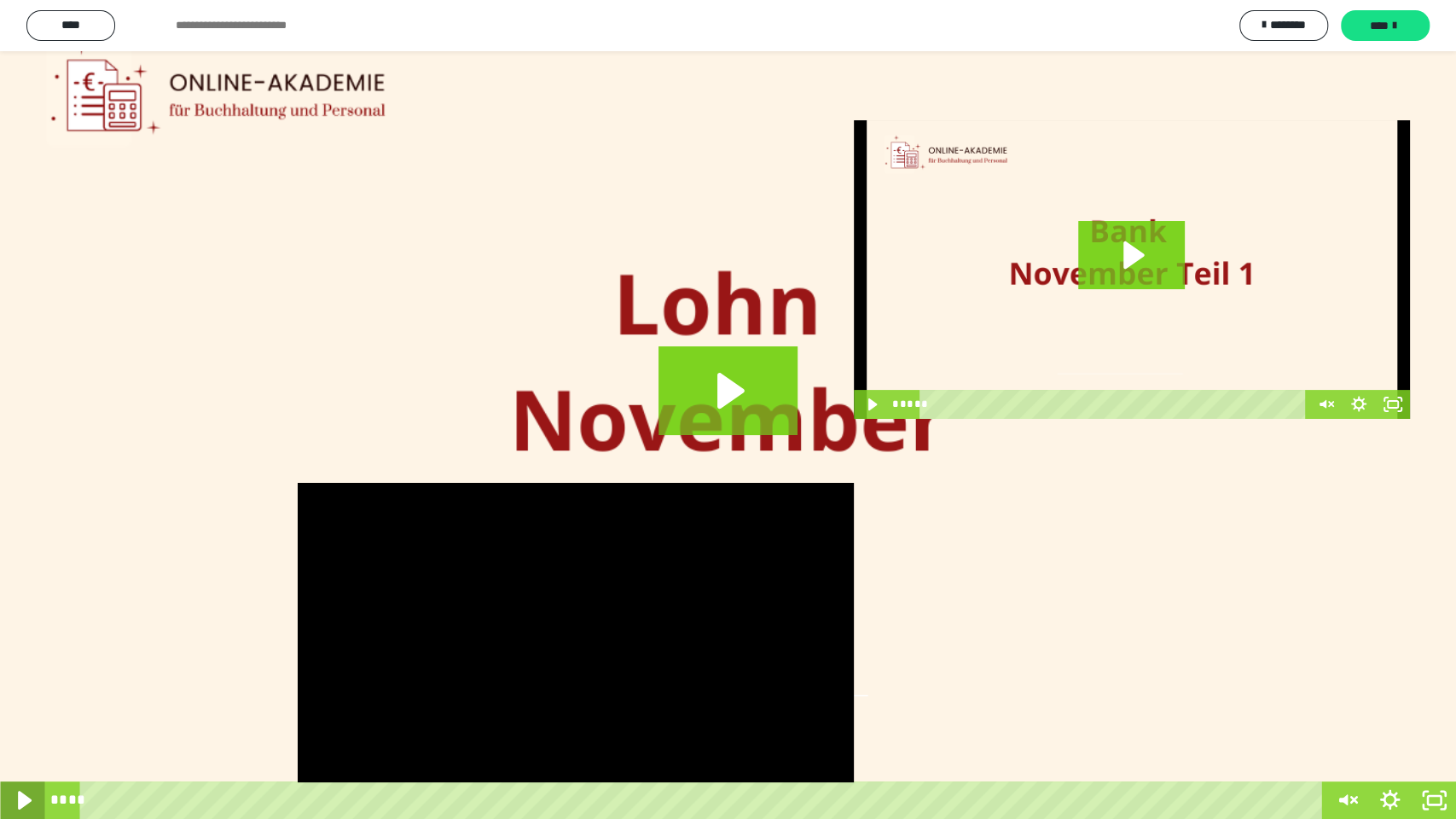 click 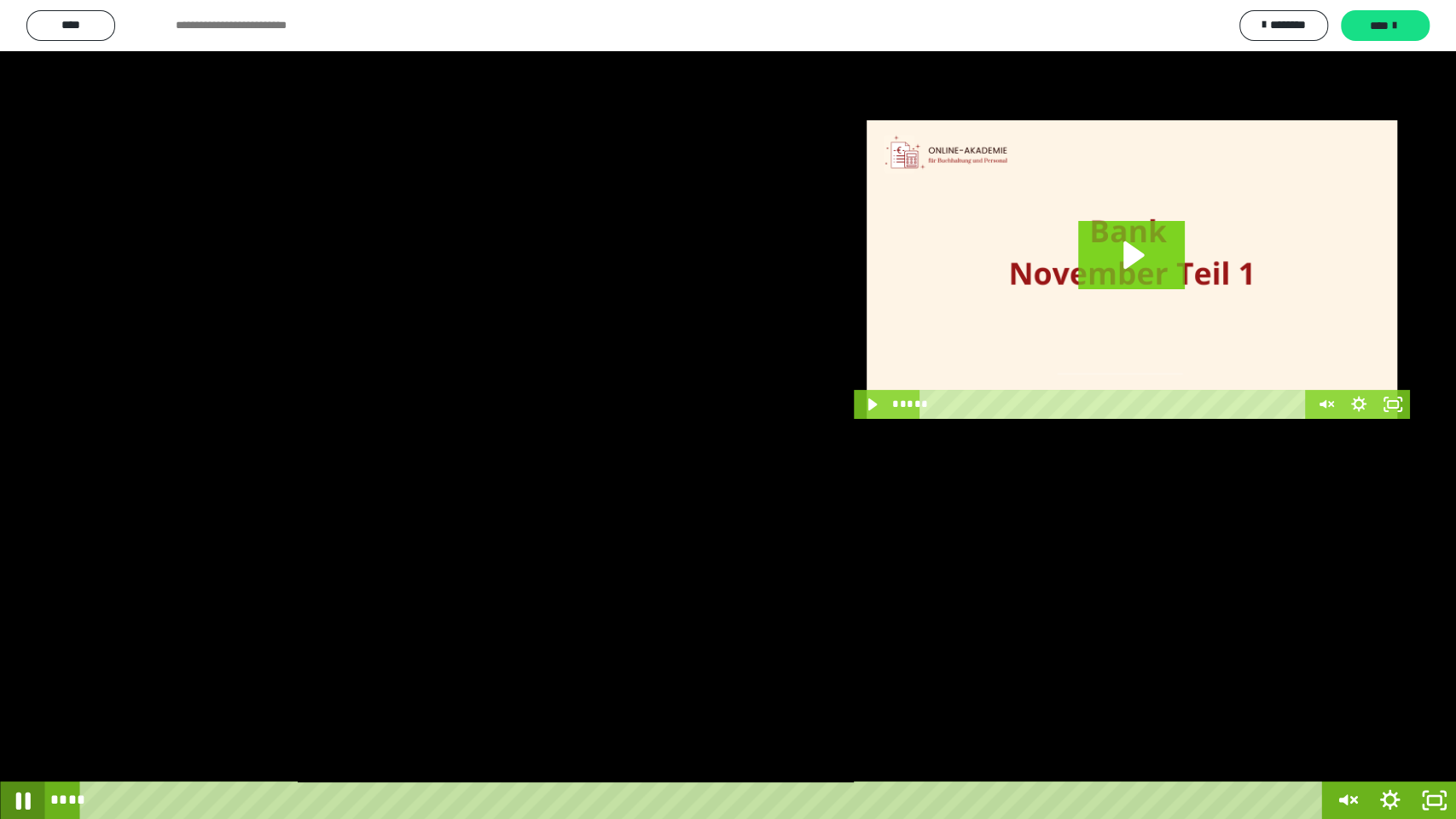 click 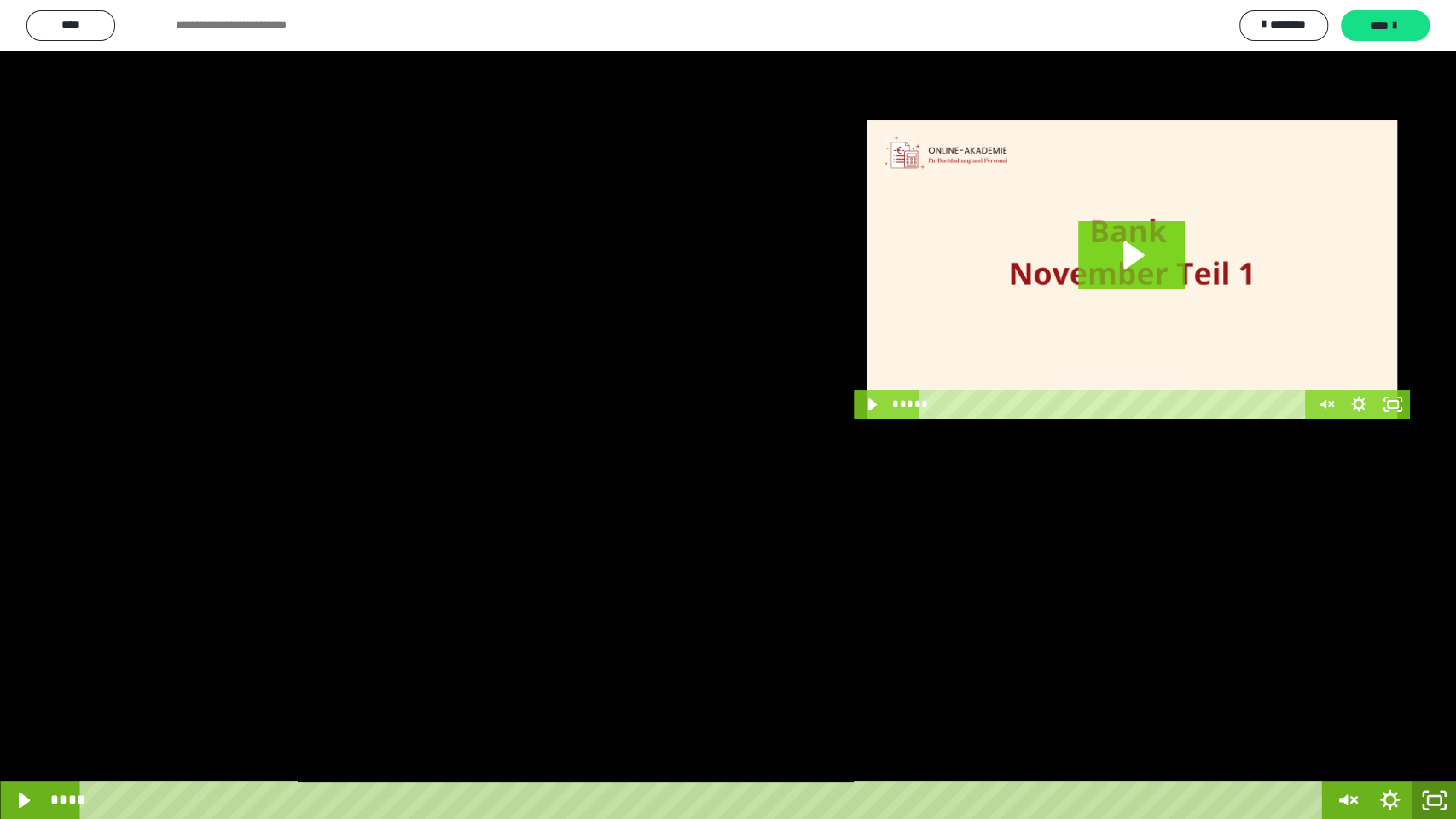click 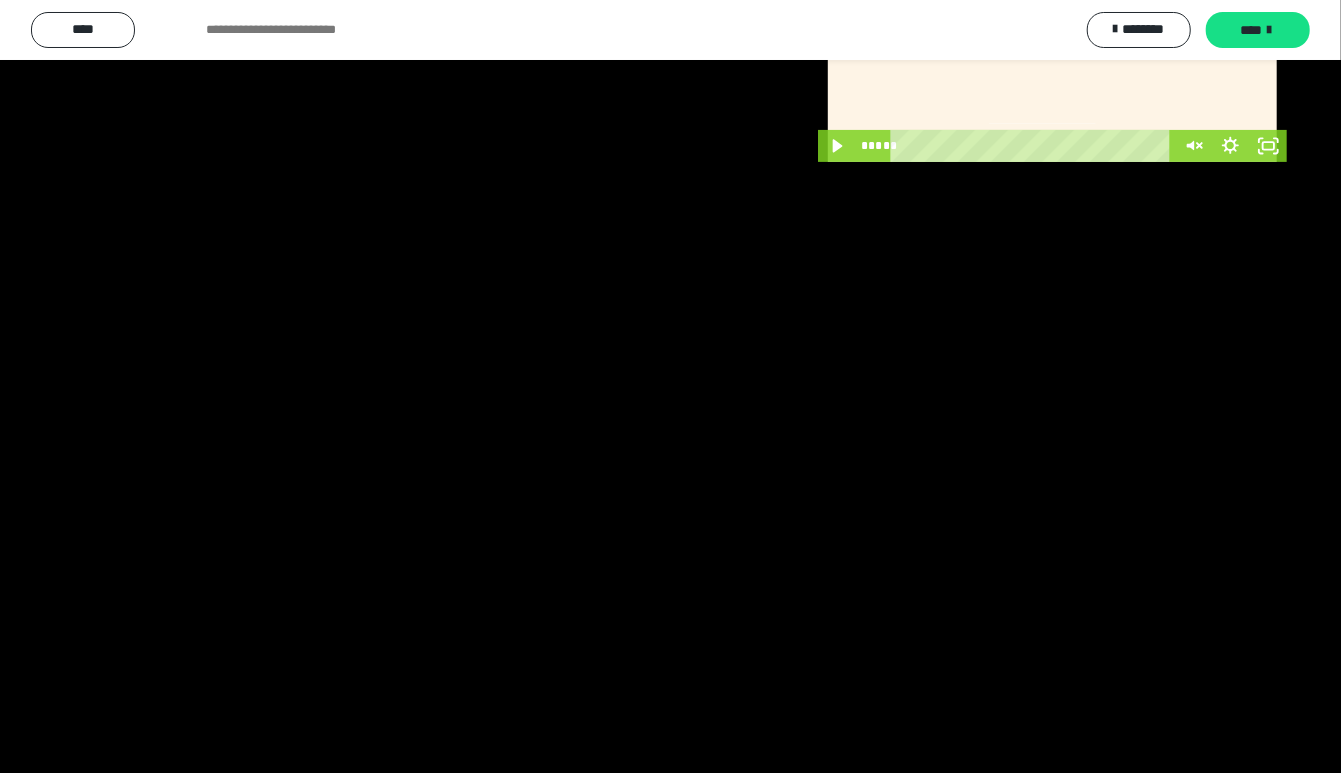 scroll, scrollTop: 259, scrollLeft: 0, axis: vertical 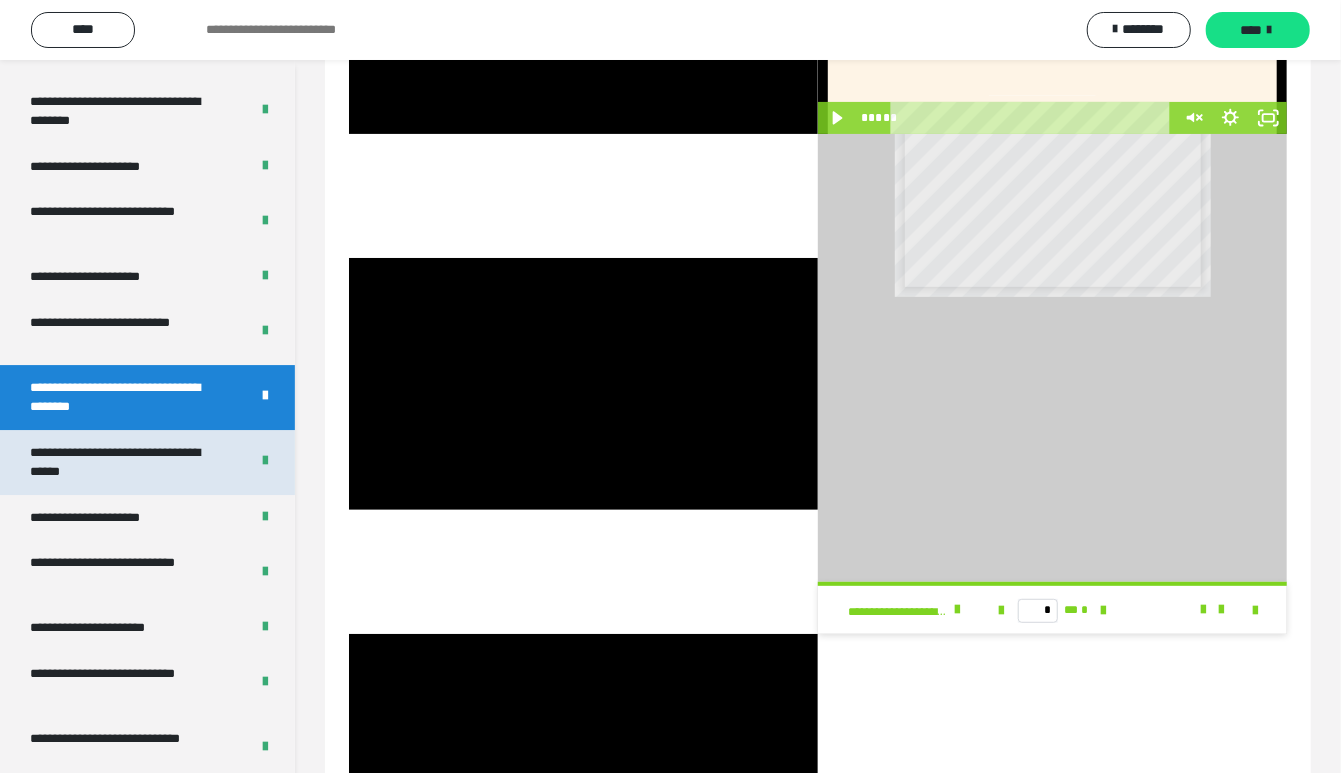 click on "**********" at bounding box center [123, 462] 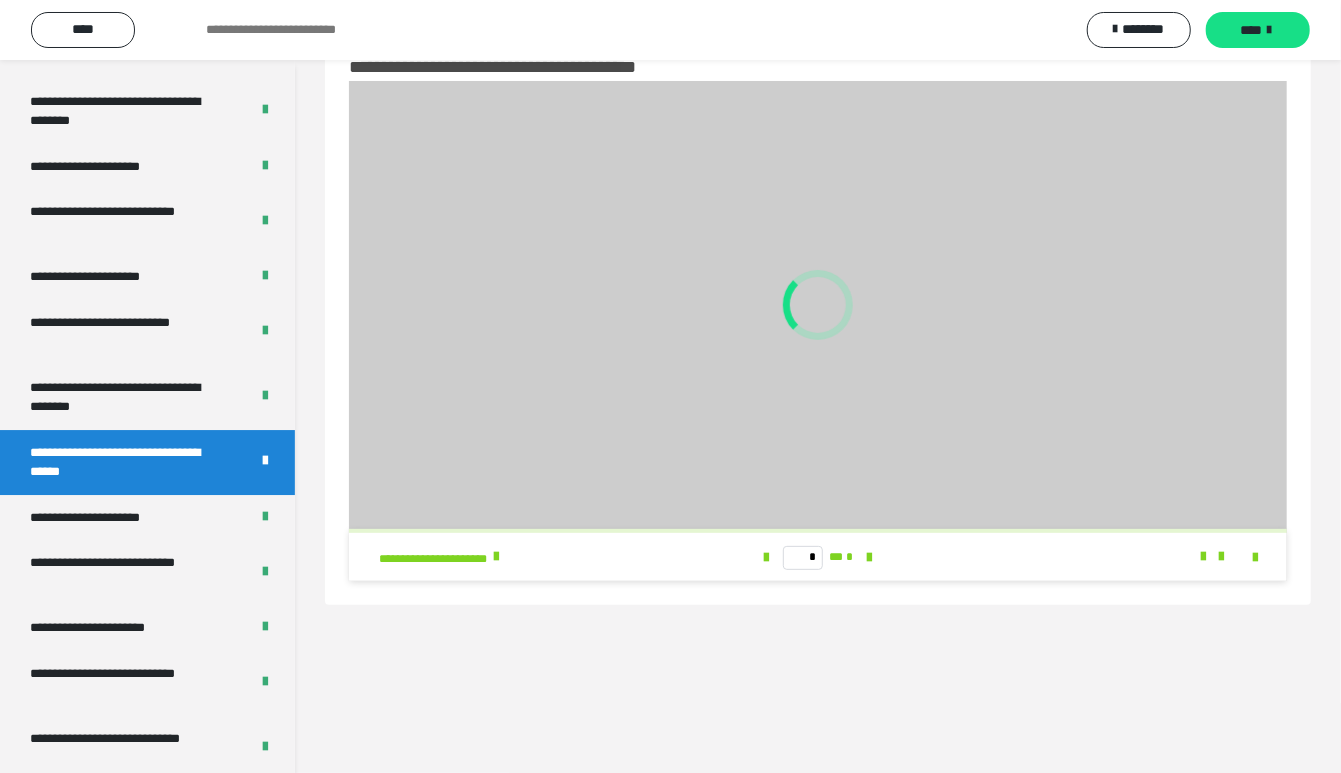 scroll, scrollTop: 60, scrollLeft: 0, axis: vertical 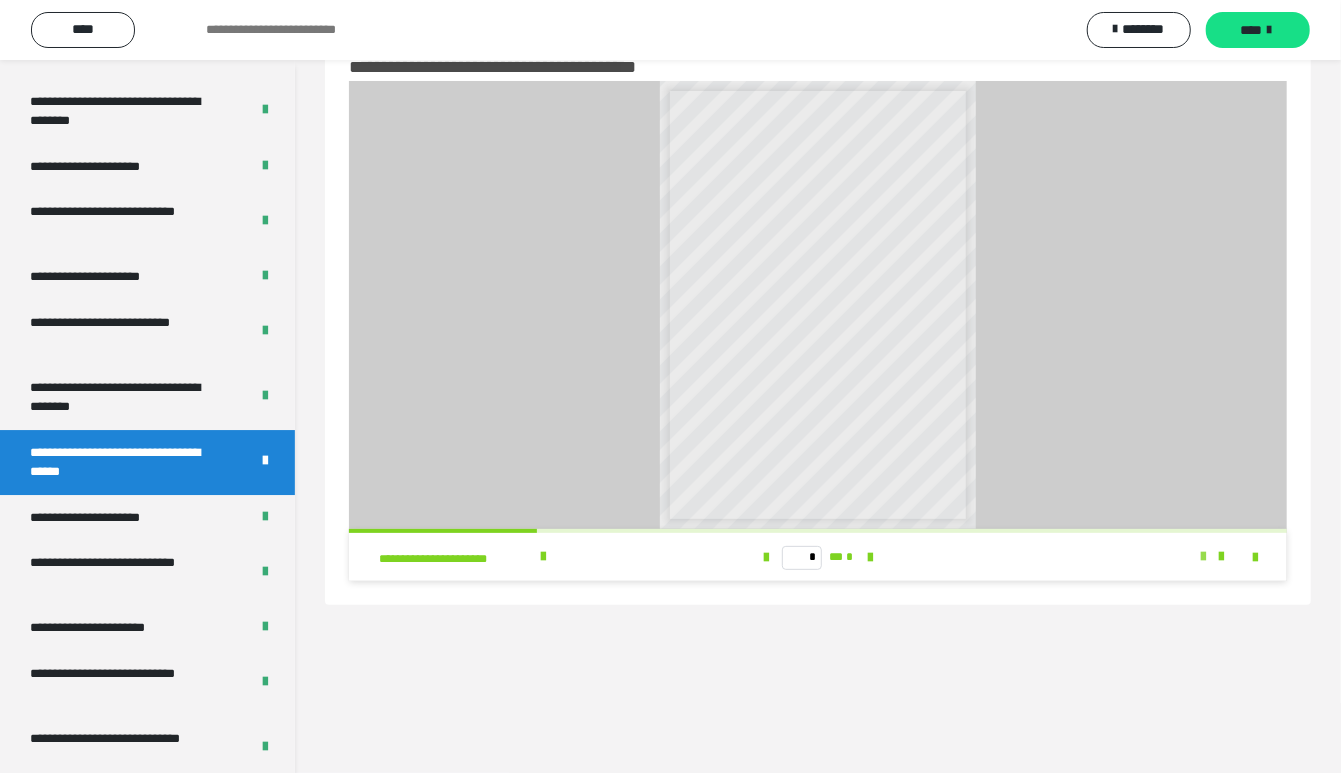 click at bounding box center (1203, 557) 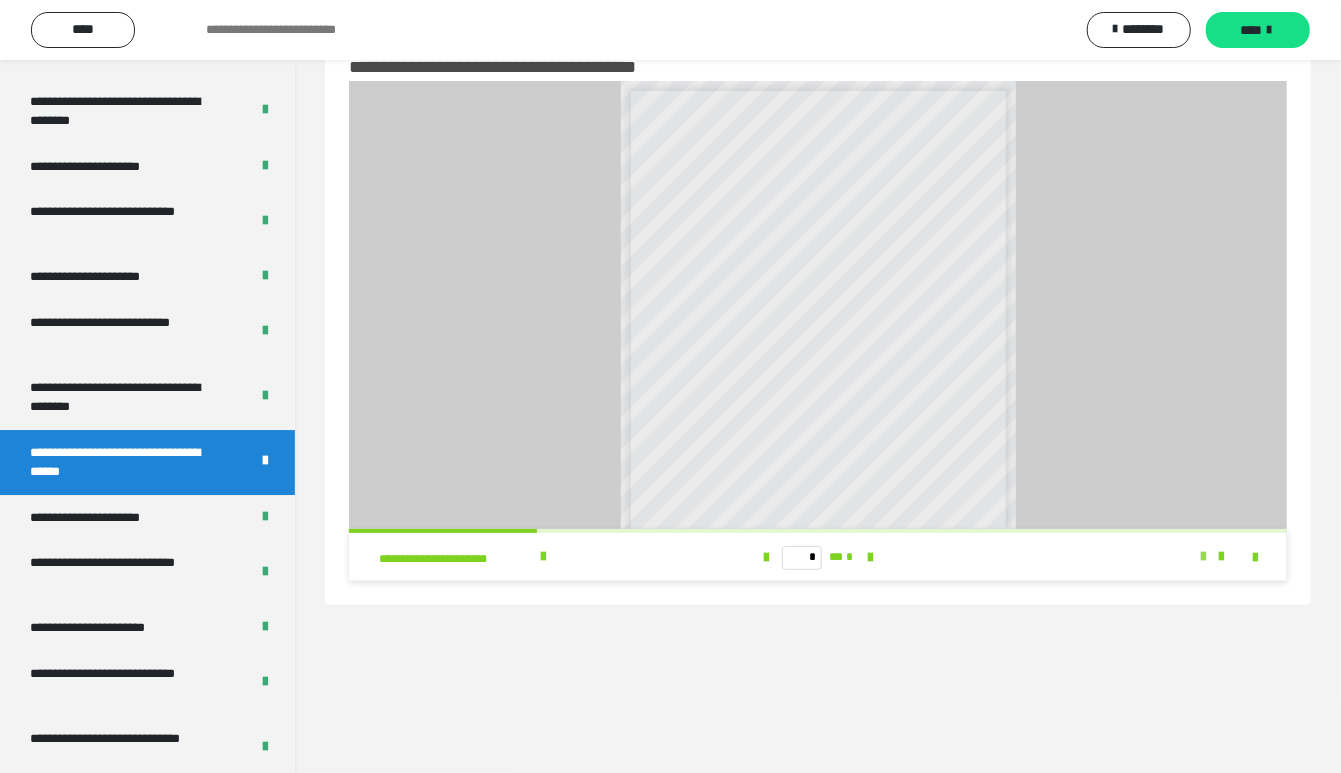 click at bounding box center (1203, 557) 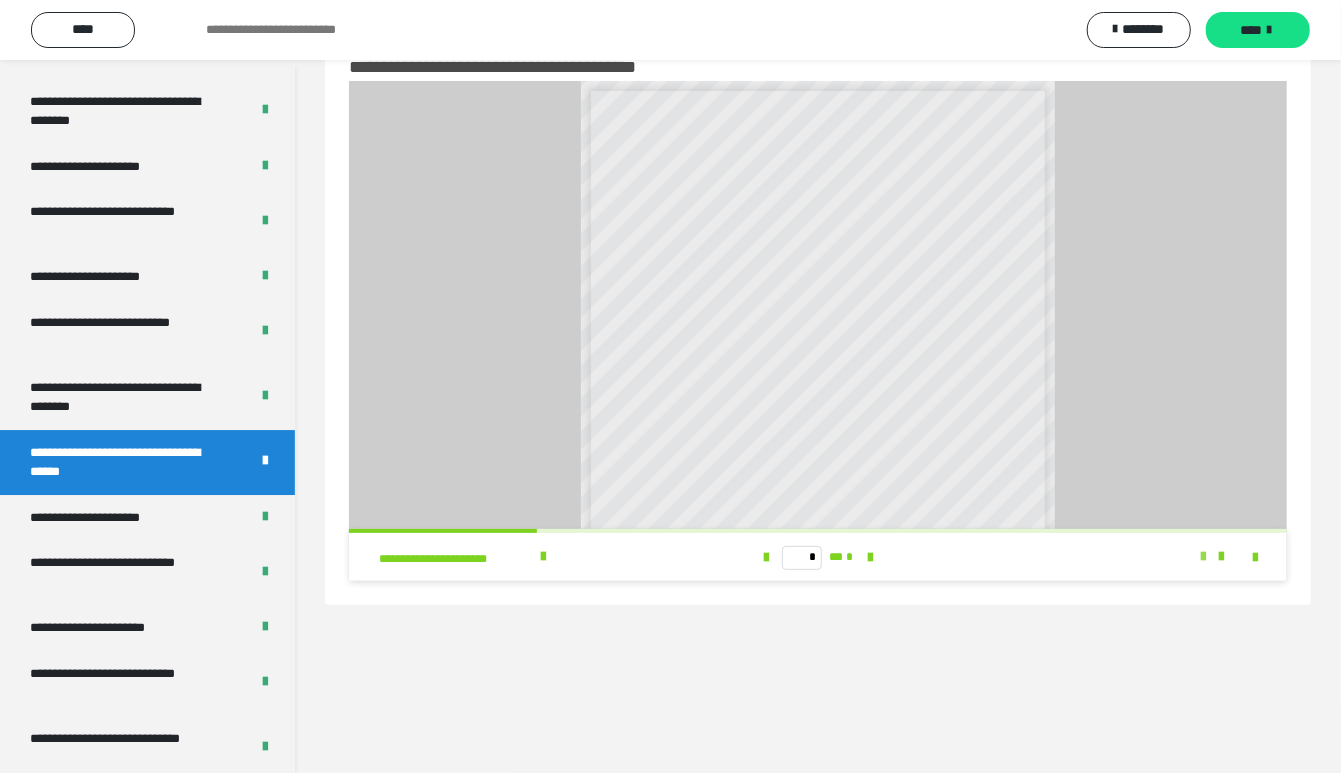 click at bounding box center (1203, 557) 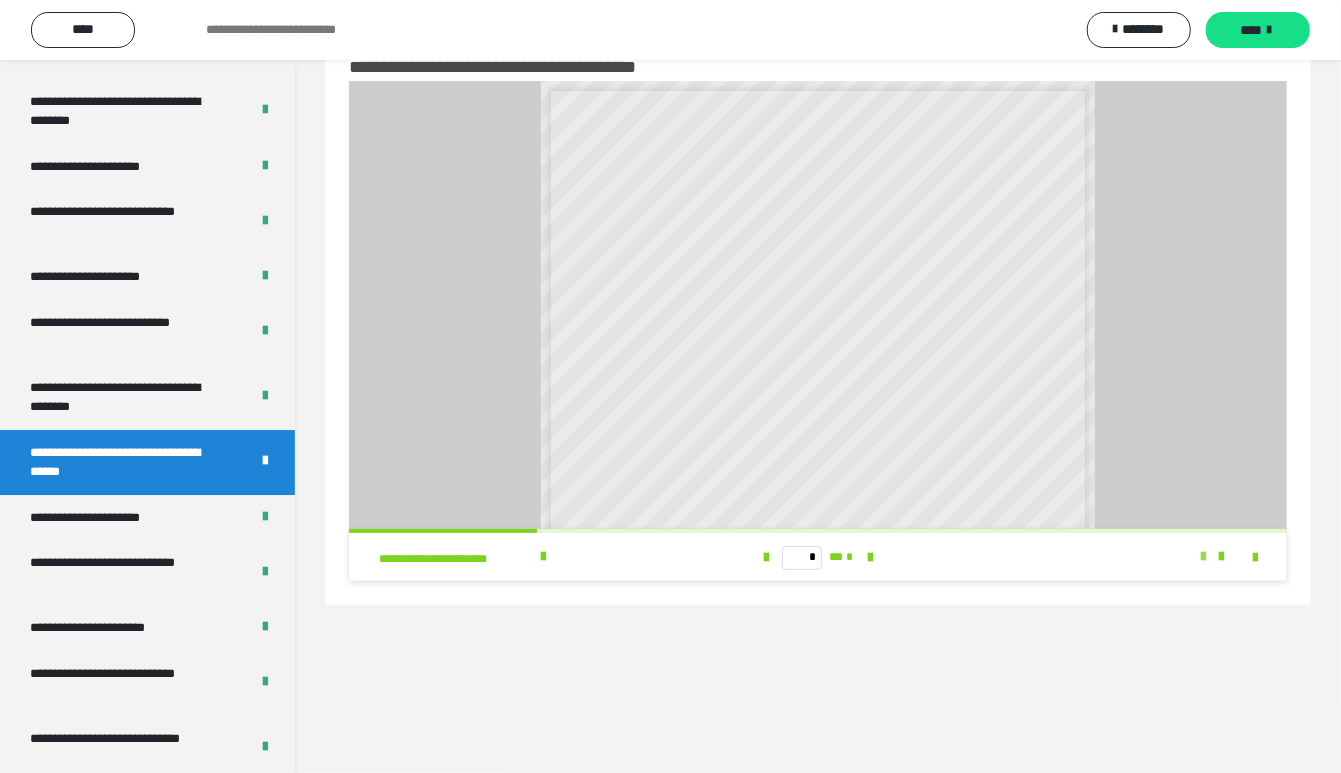 click at bounding box center (1203, 557) 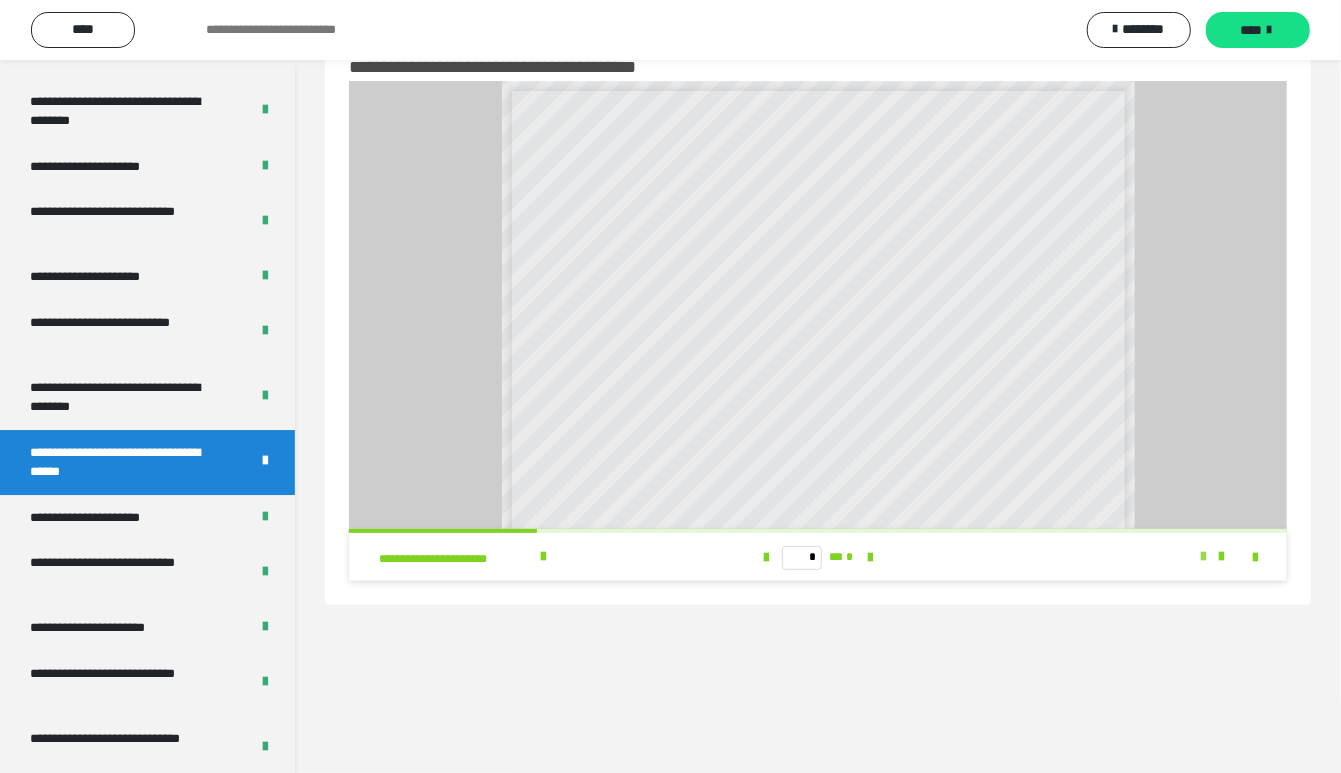 click at bounding box center [1203, 557] 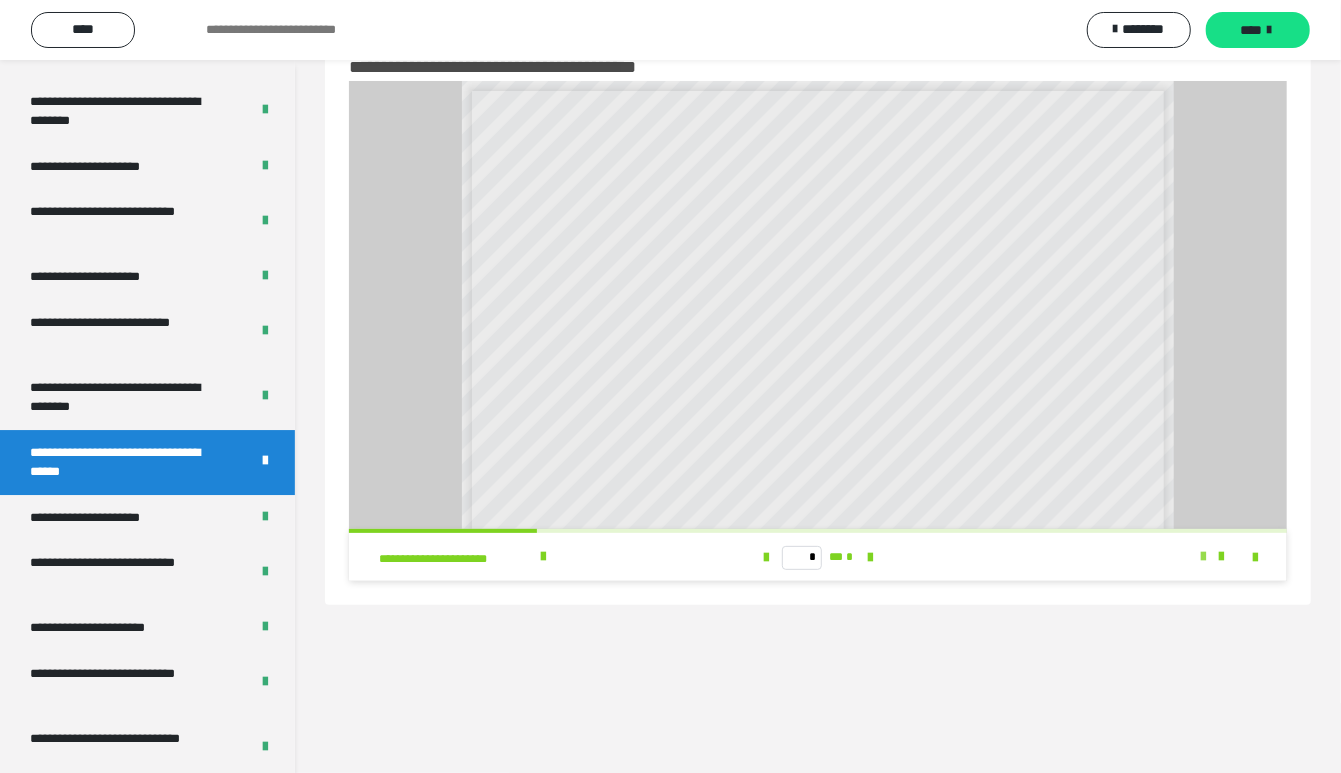 click at bounding box center [1203, 557] 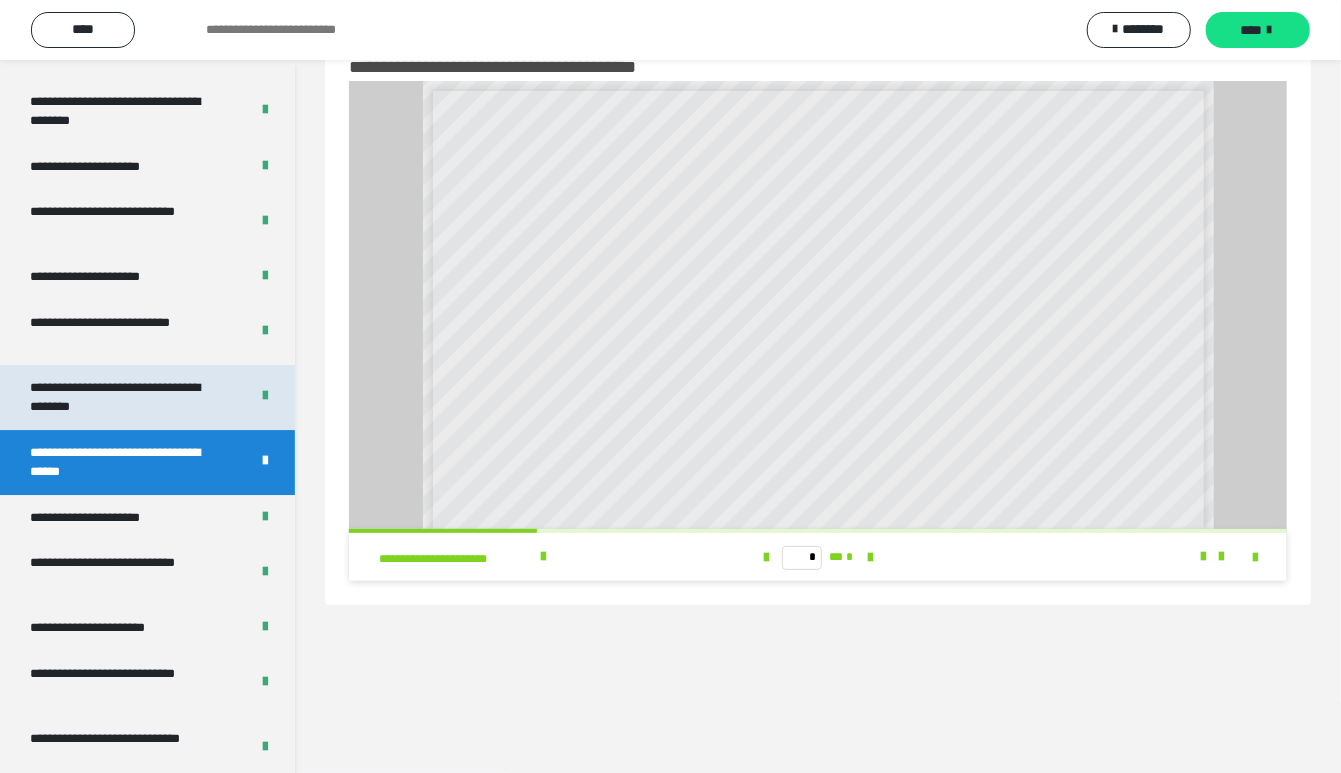 click on "**********" at bounding box center (123, 397) 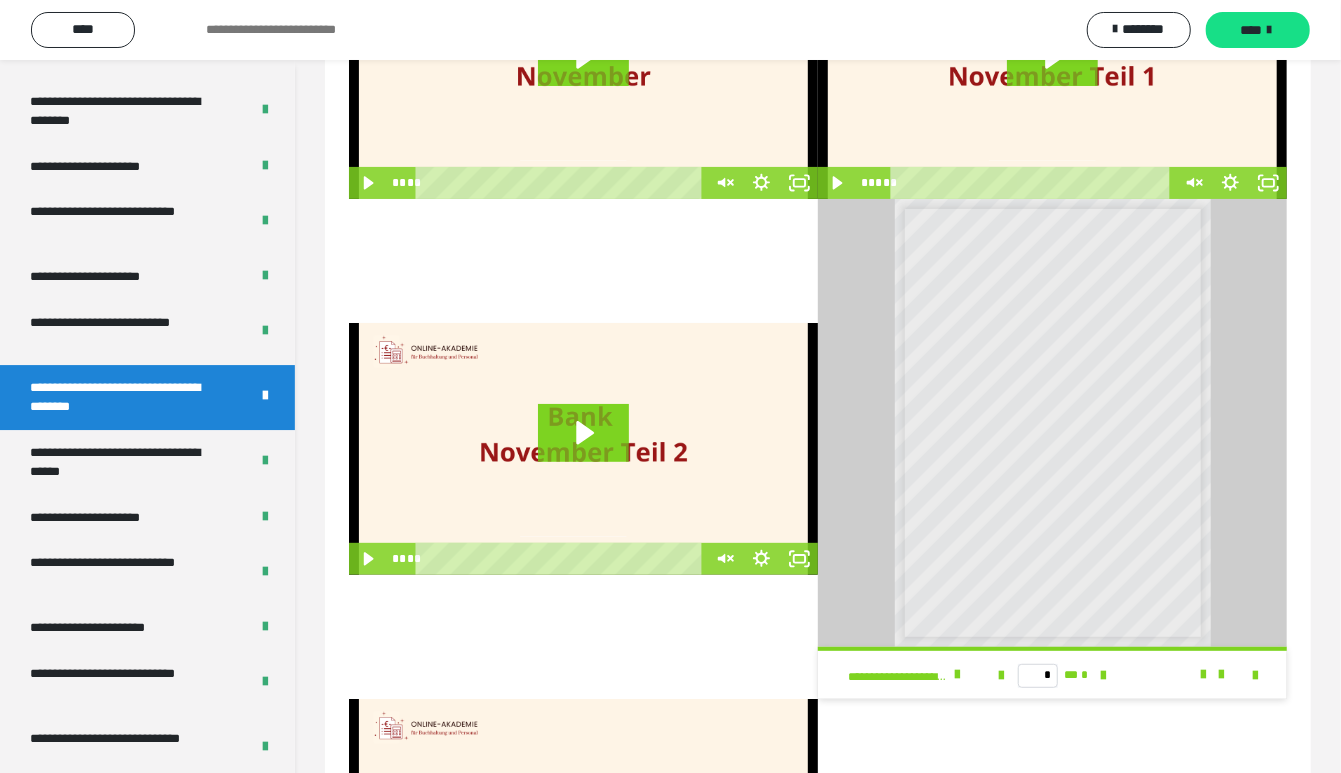 scroll, scrollTop: 166, scrollLeft: 0, axis: vertical 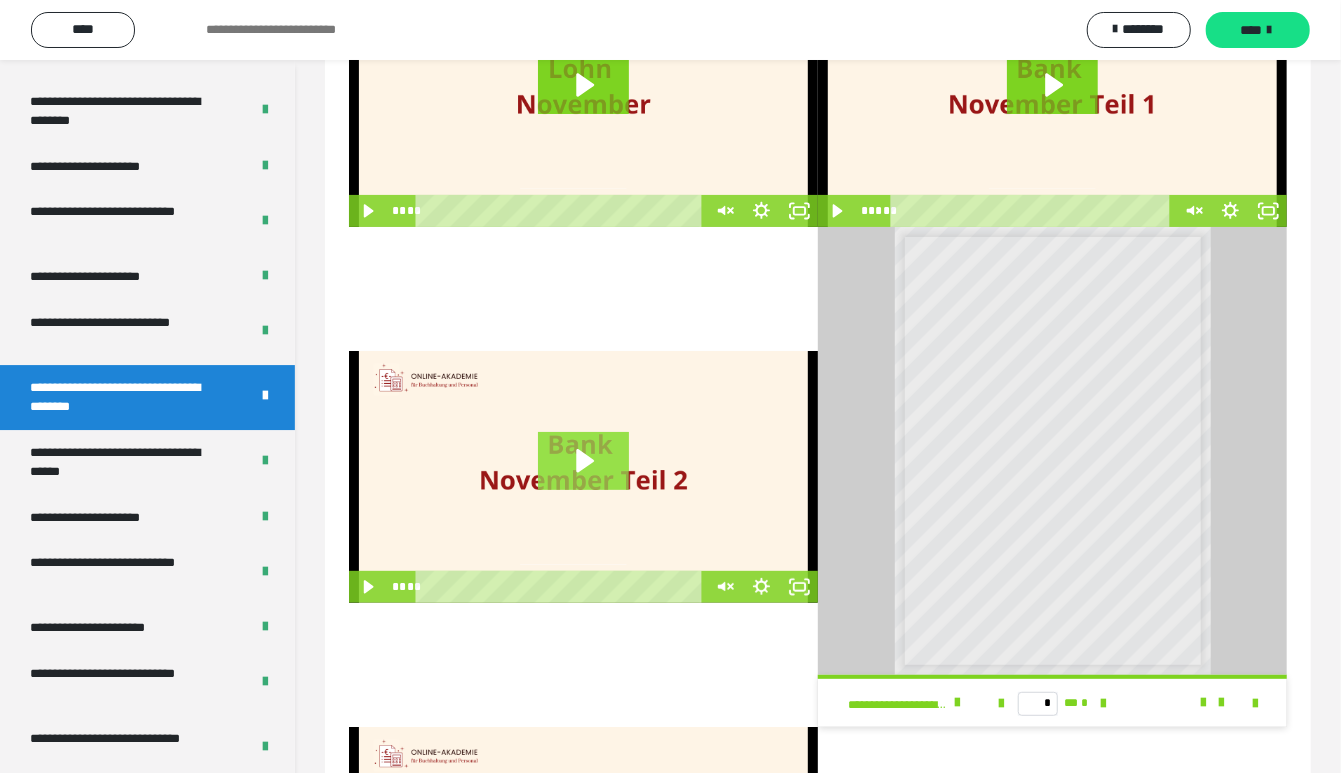 click 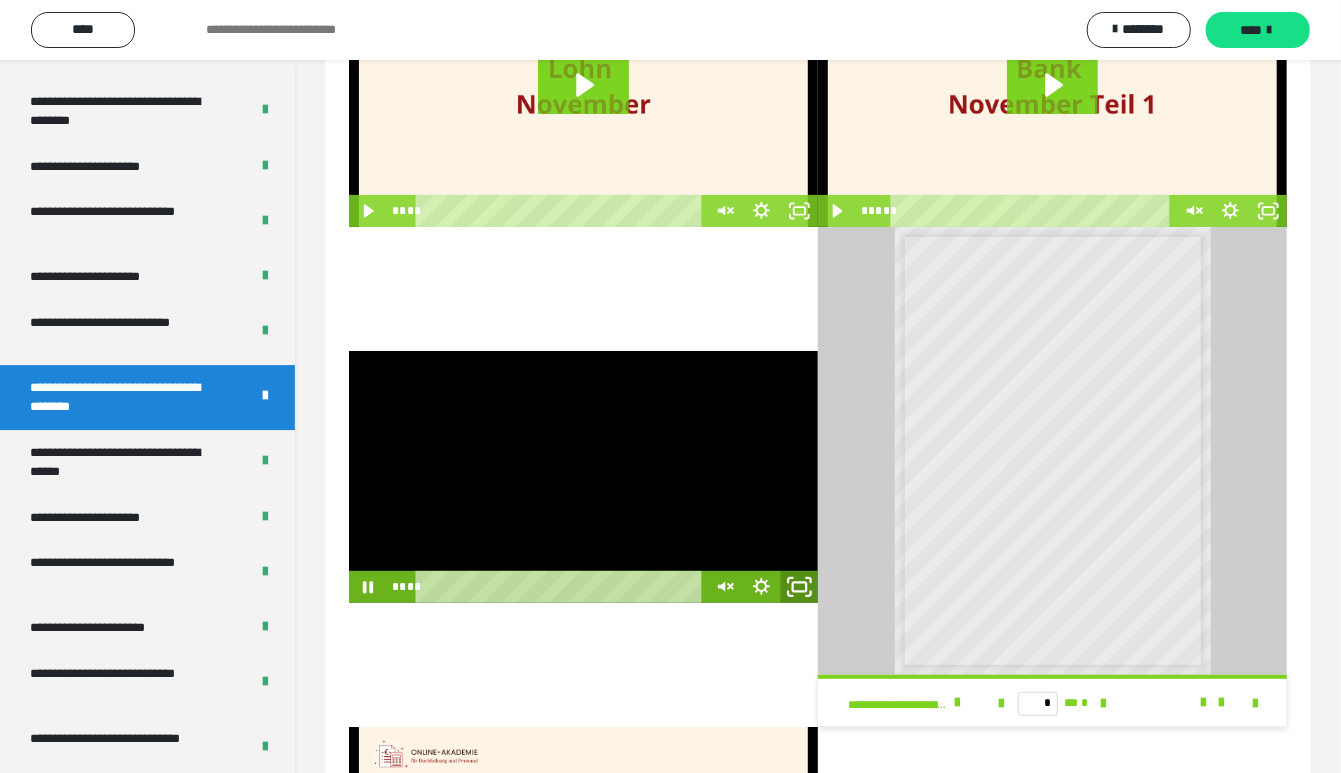 click 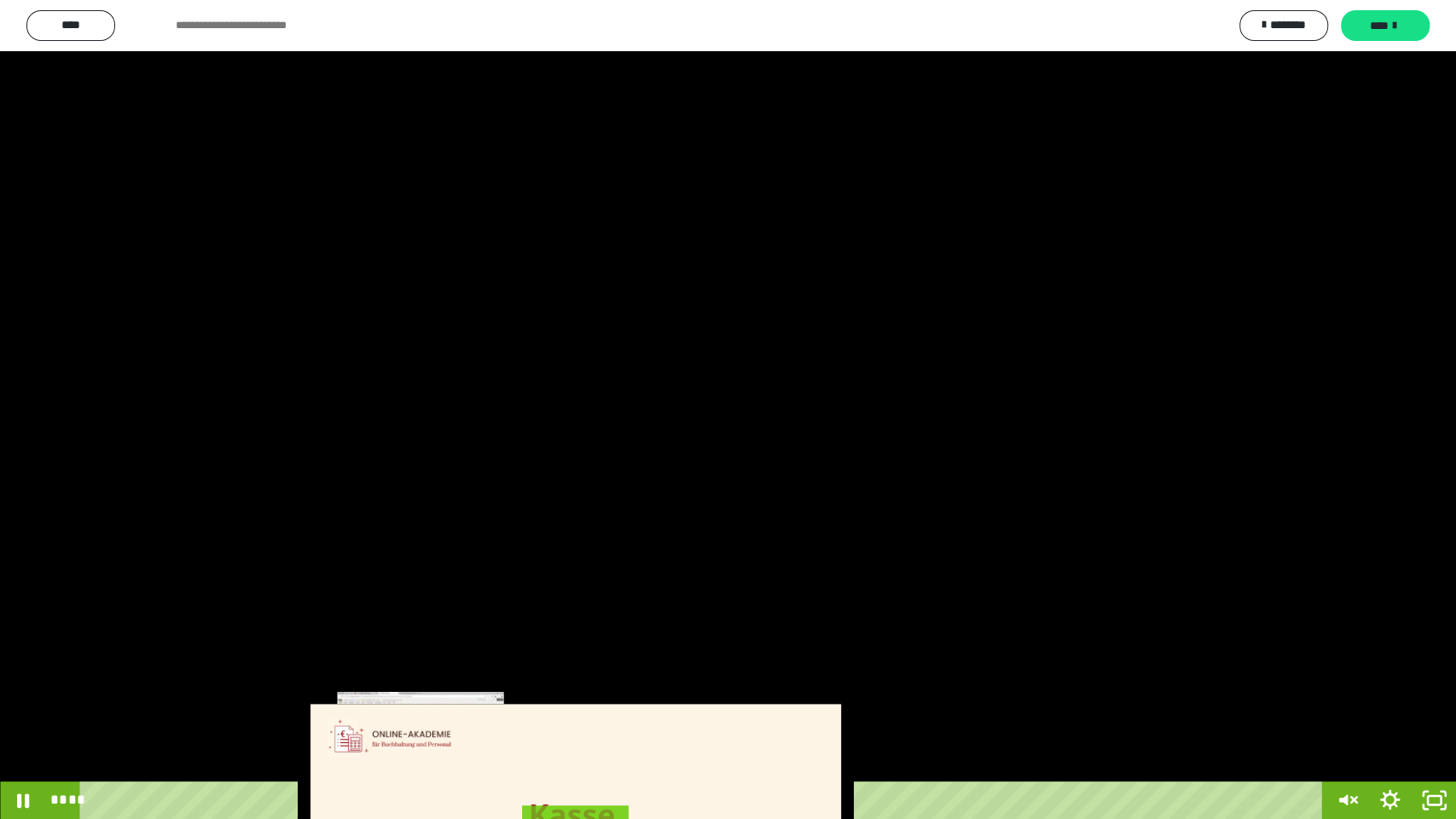 click on "****" at bounding box center (704, 800) 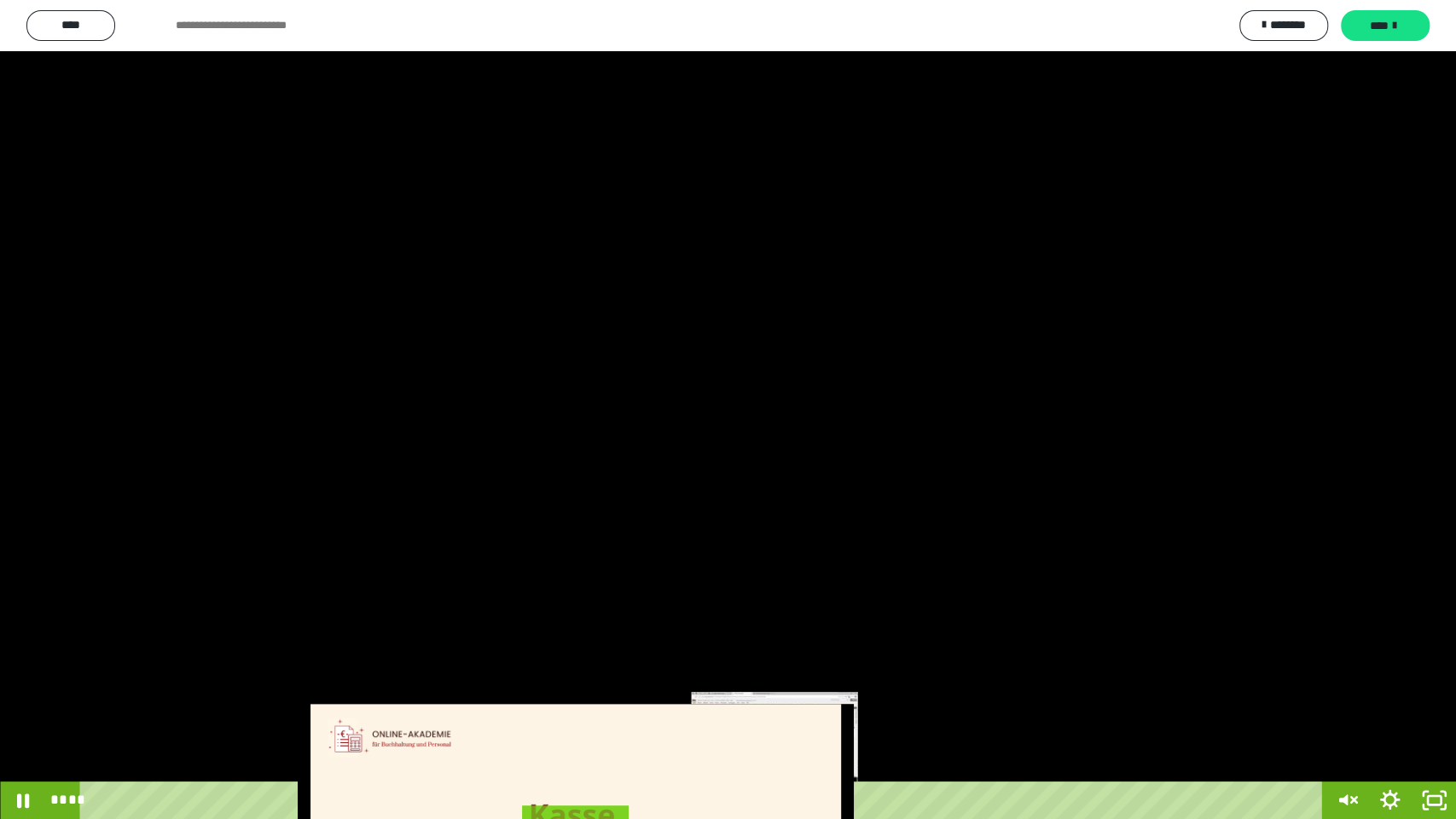 click on "****" at bounding box center (704, 800) 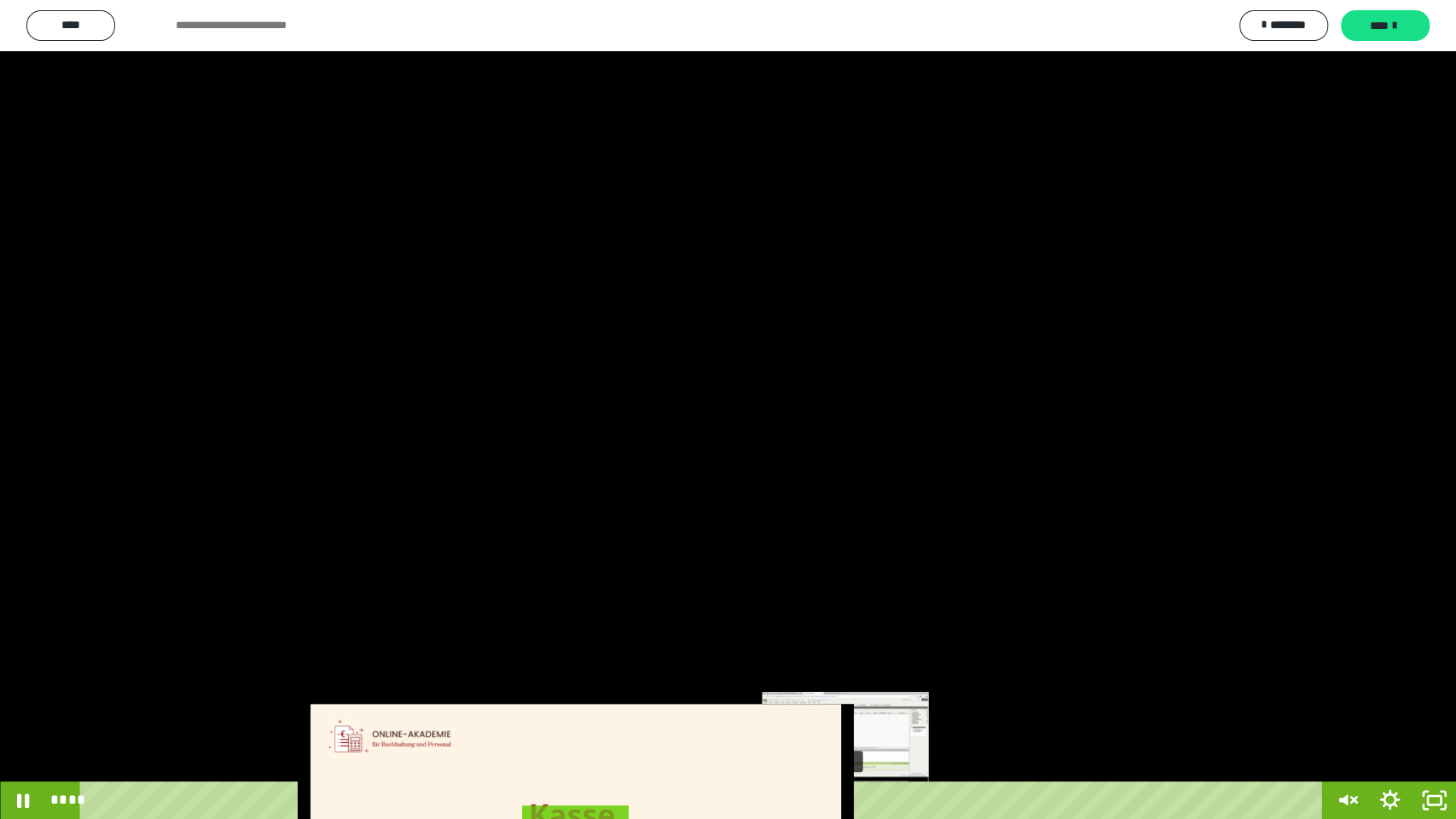 click on "****" at bounding box center [704, 800] 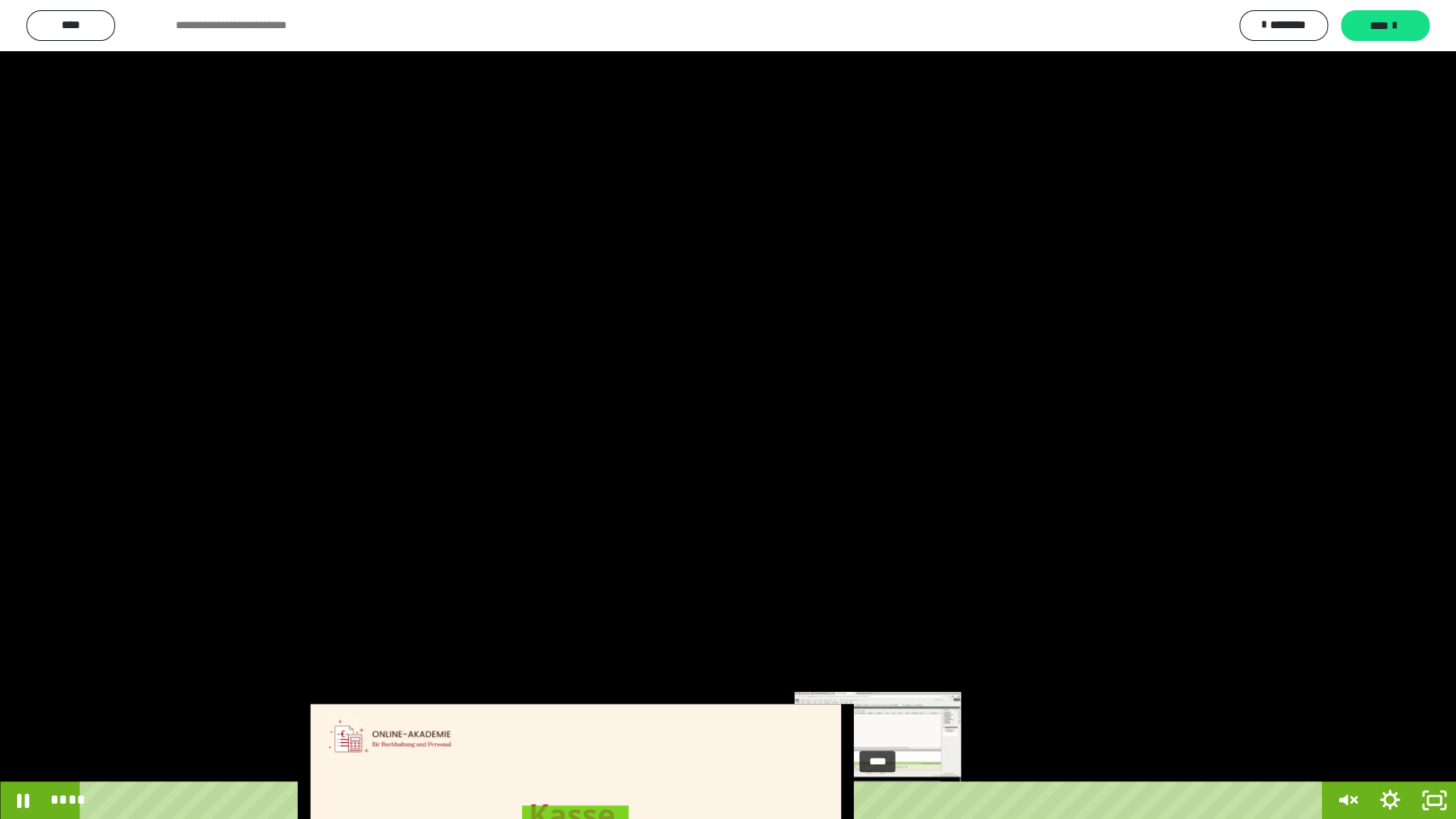 click on "****" at bounding box center (704, 800) 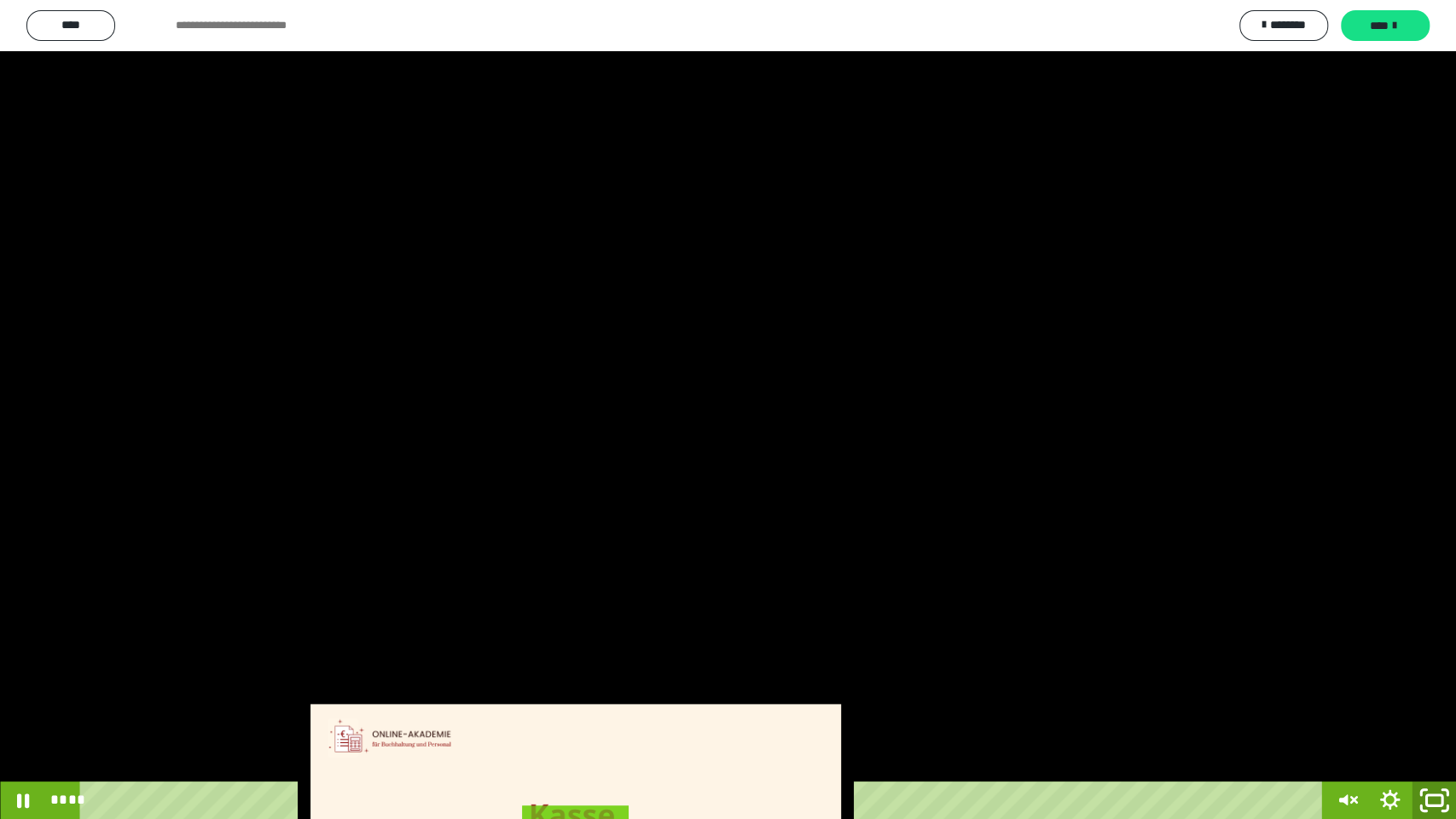 click 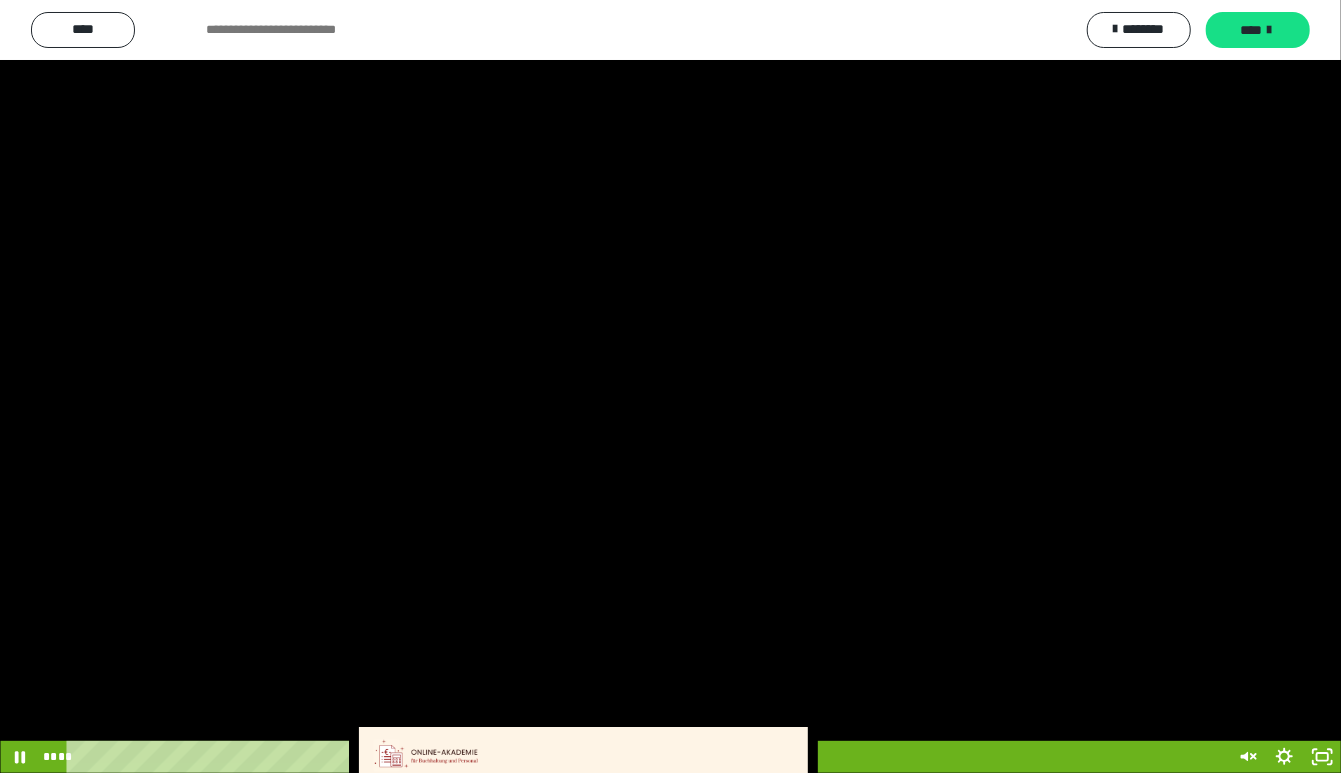 scroll, scrollTop: 0, scrollLeft: 0, axis: both 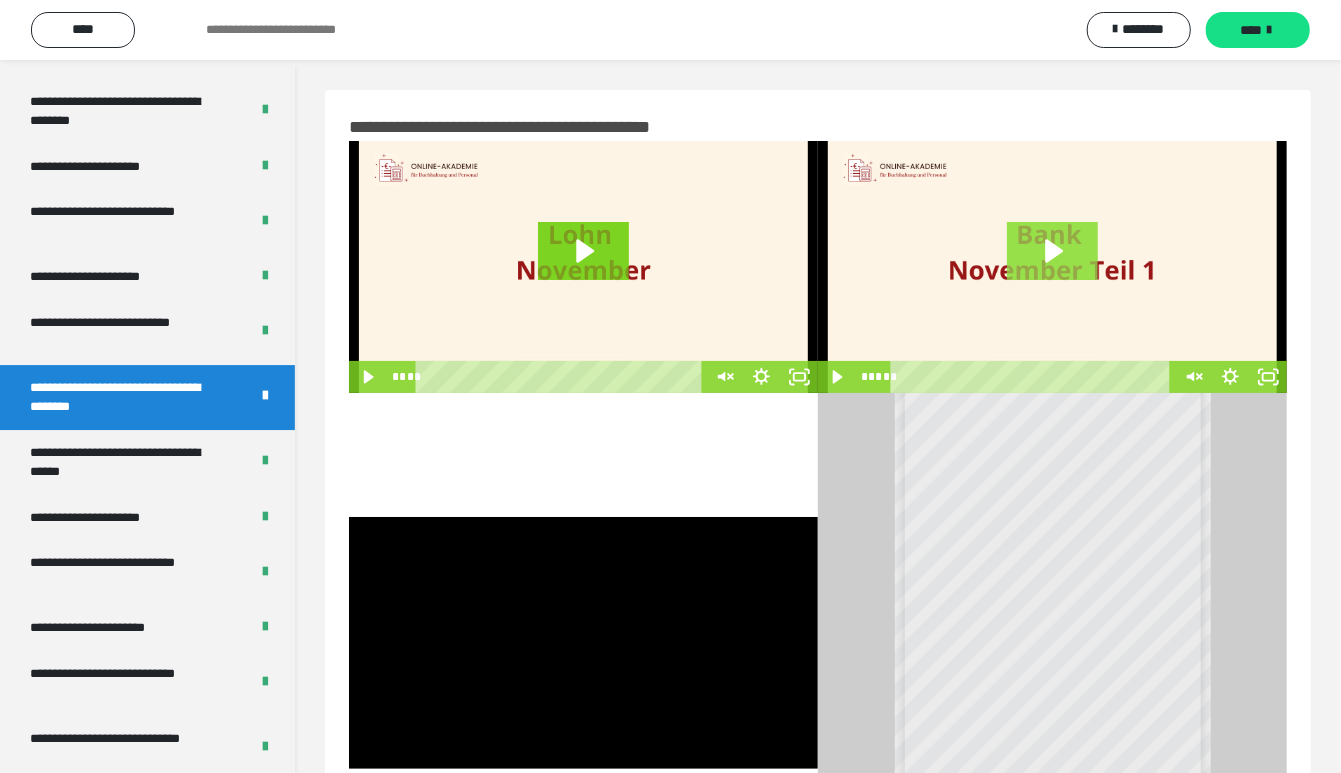 click 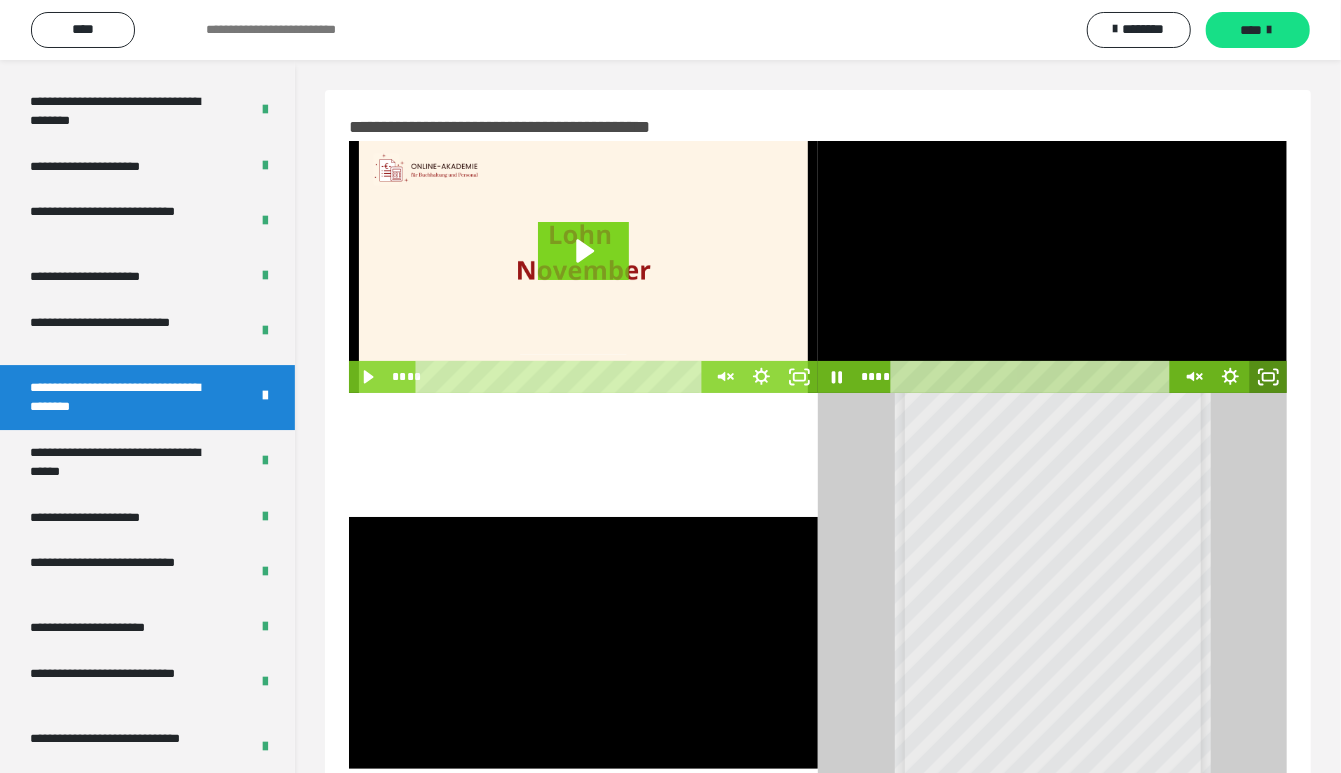 click 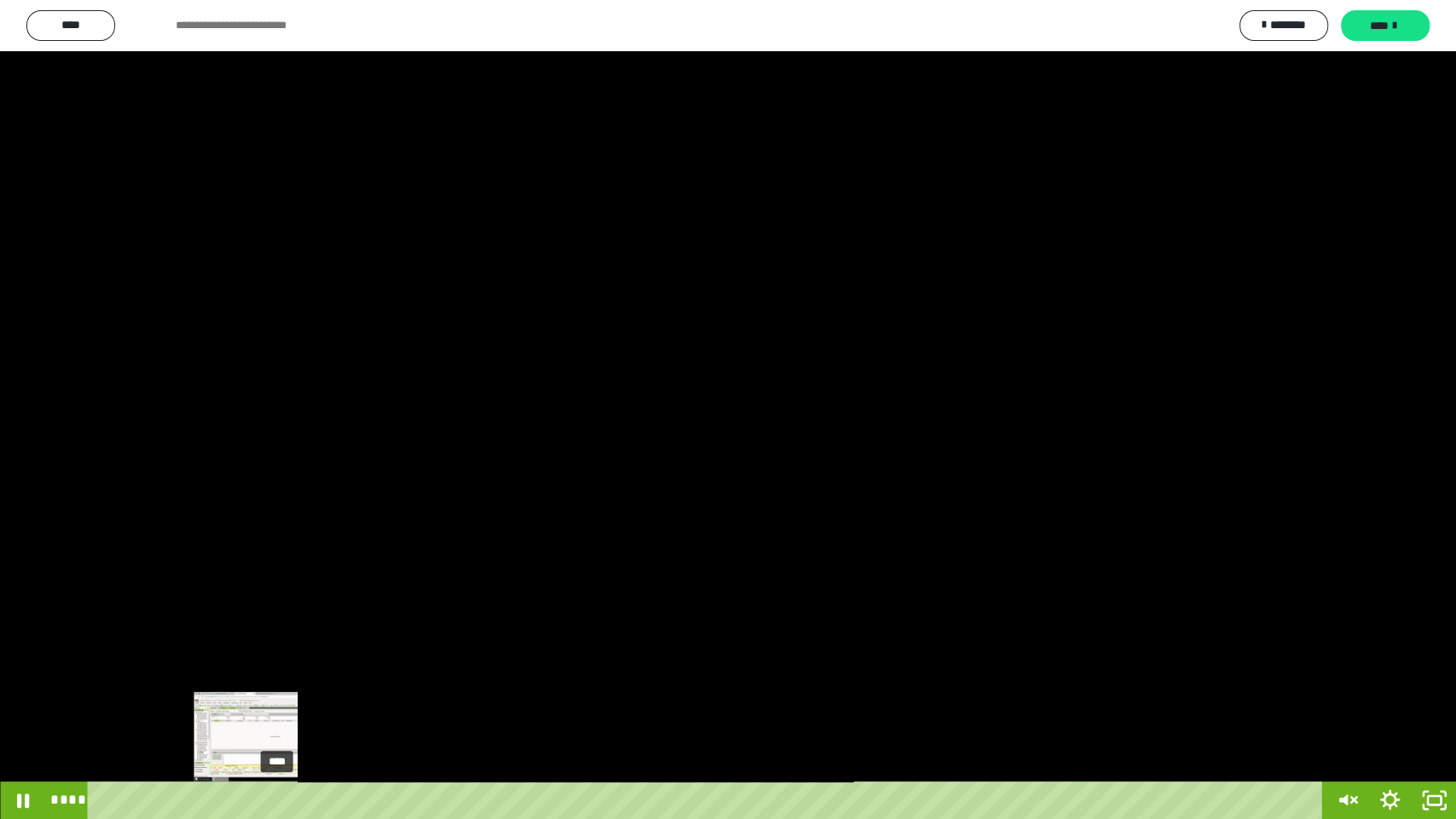 click on "****" at bounding box center [708, 800] 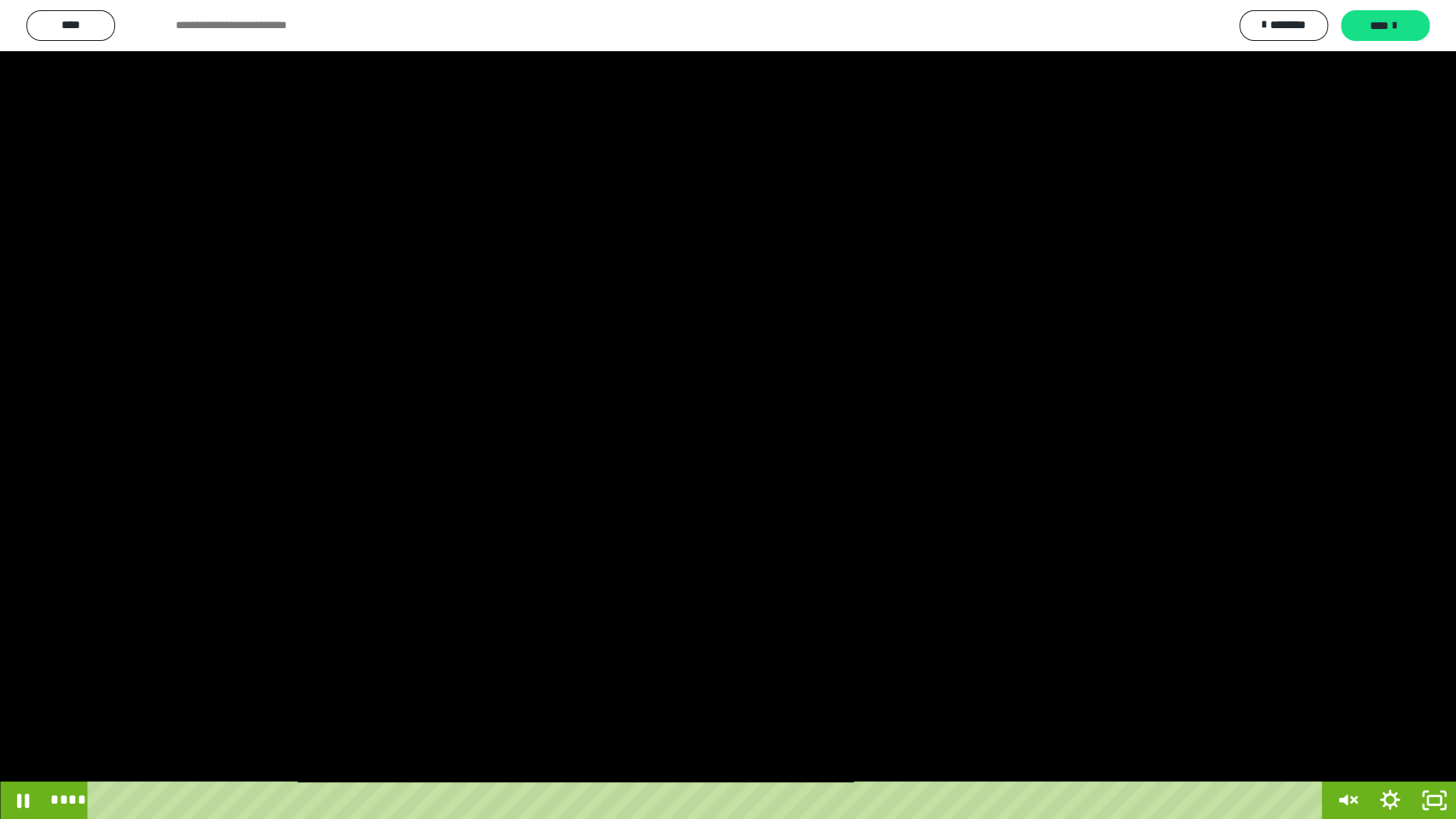 click on "****" at bounding box center (708, 800) 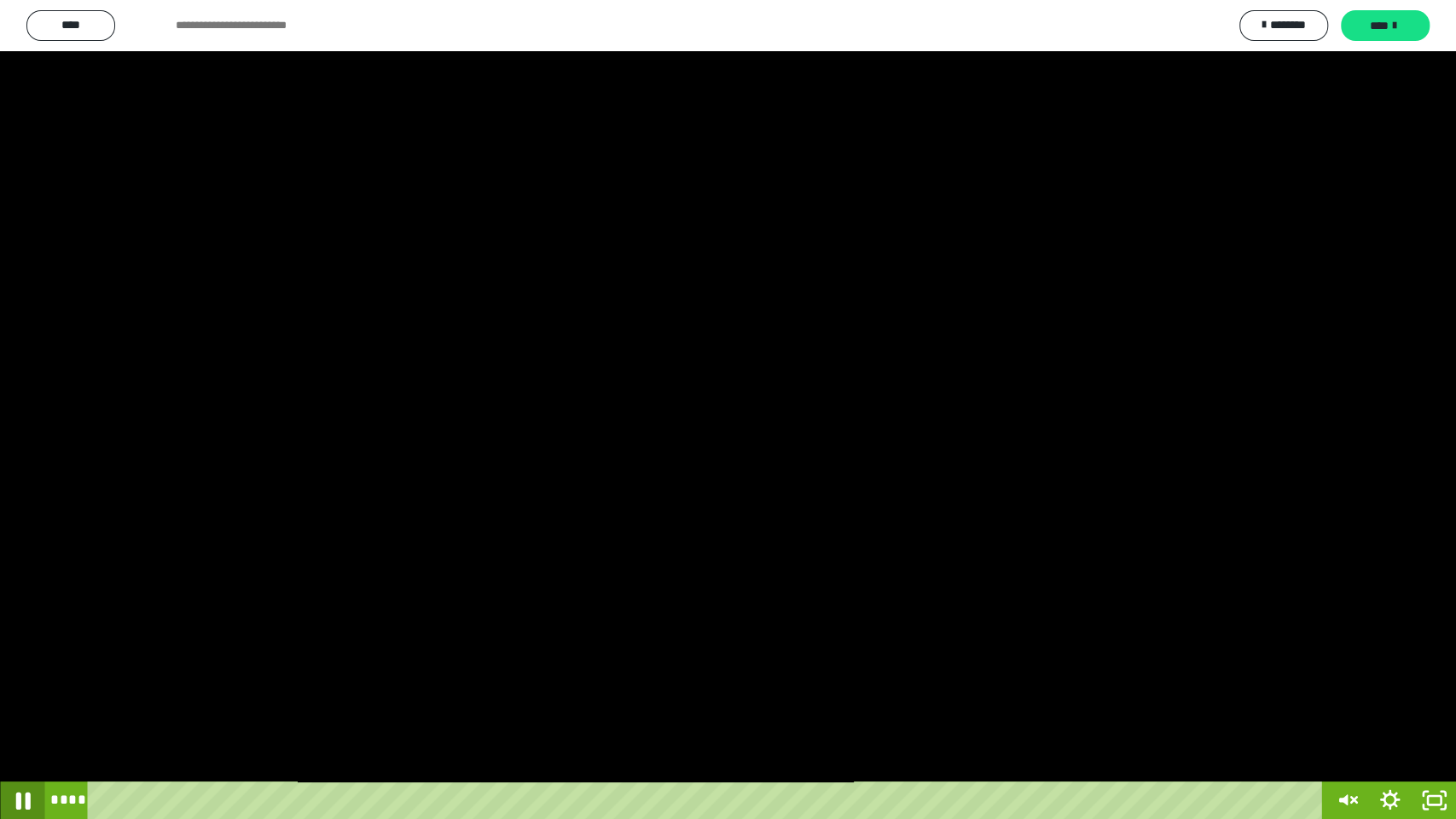 click 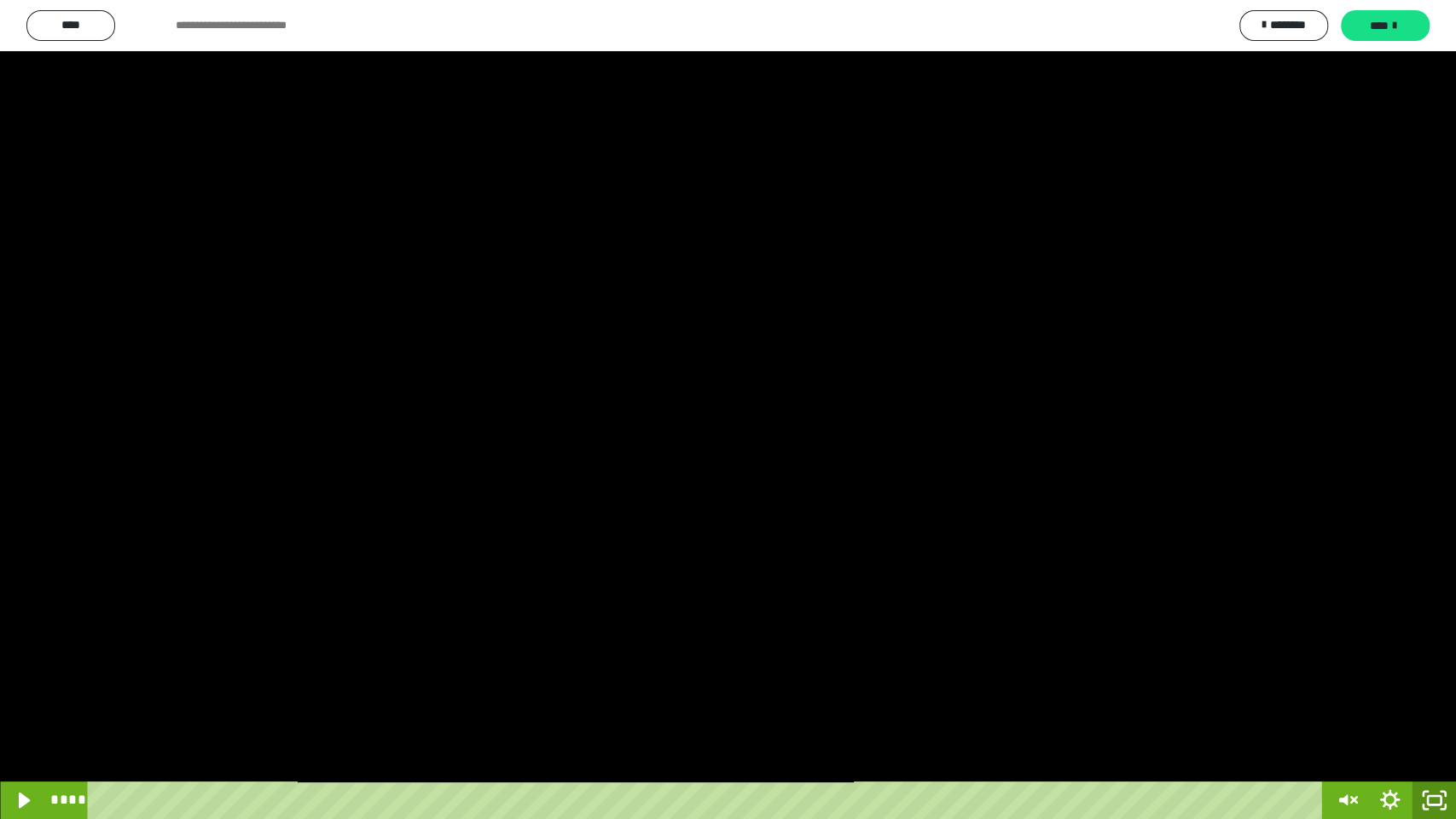 click 